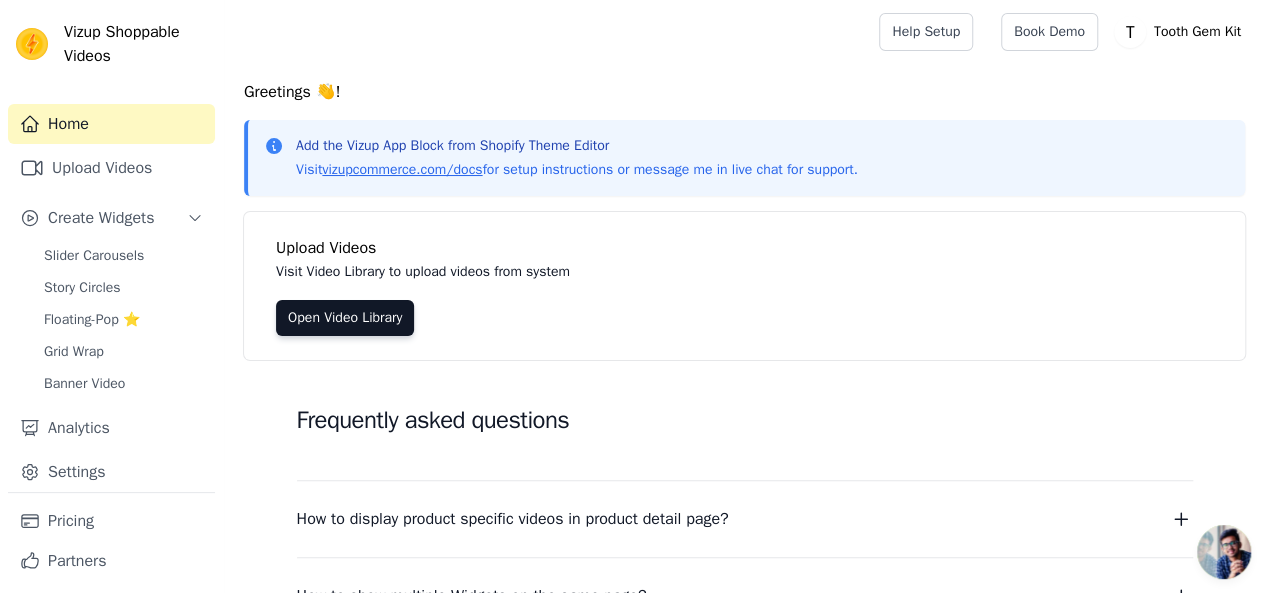 scroll, scrollTop: 0, scrollLeft: 0, axis: both 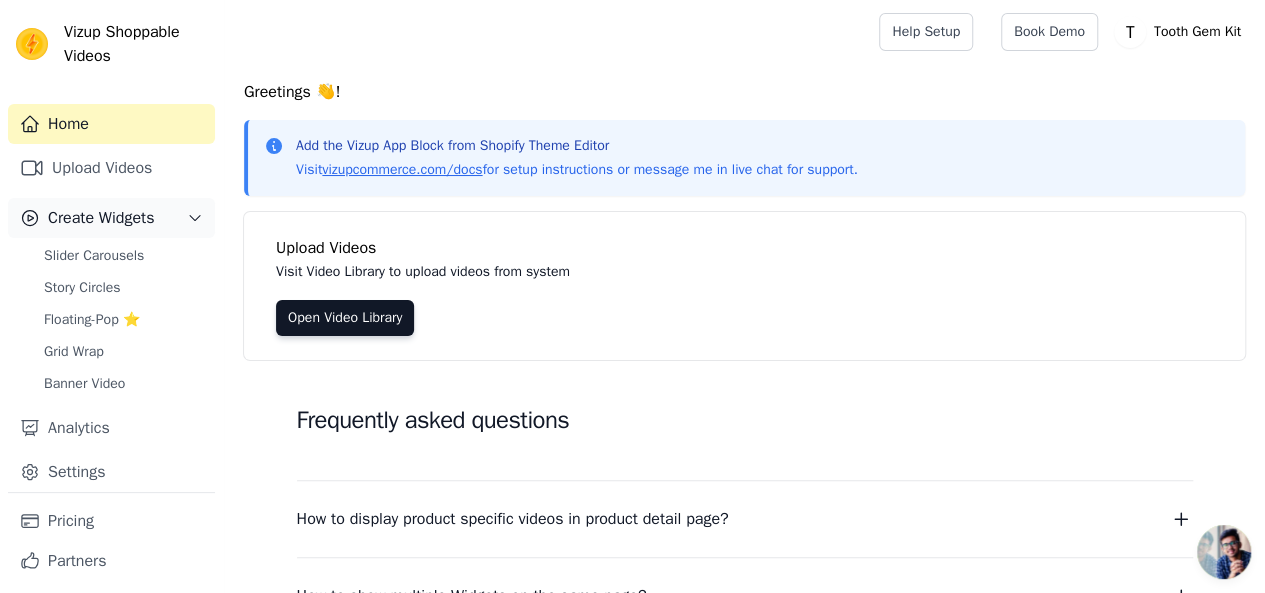 click on "Create Widgets" at bounding box center (101, 218) 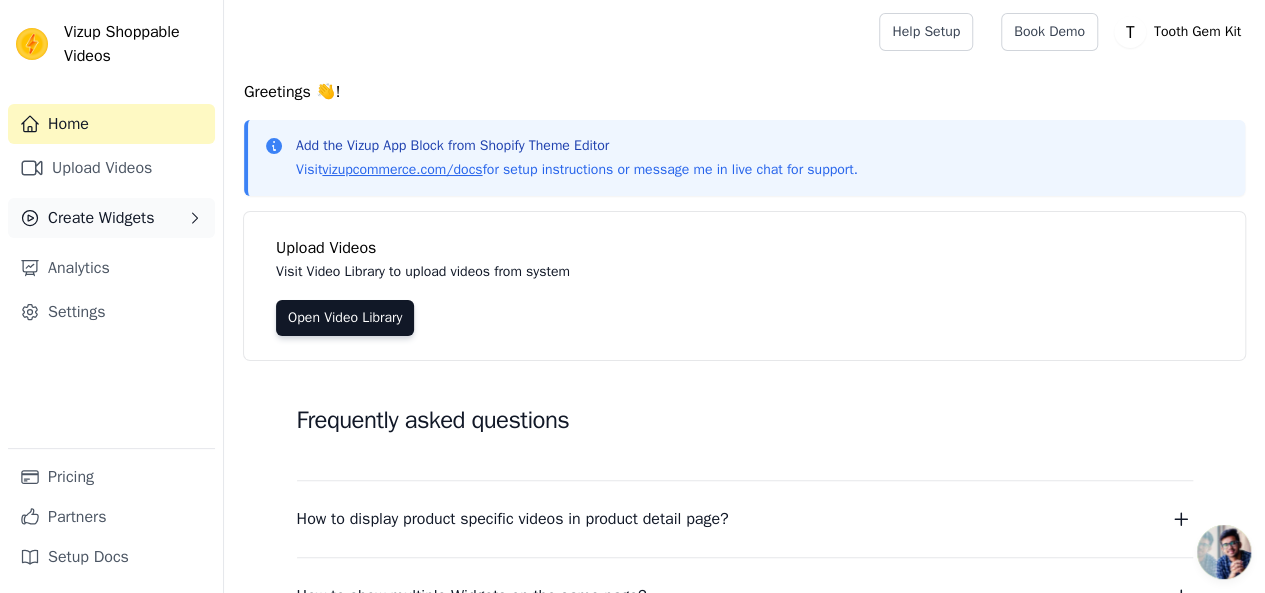 click on "Create Widgets" at bounding box center (101, 218) 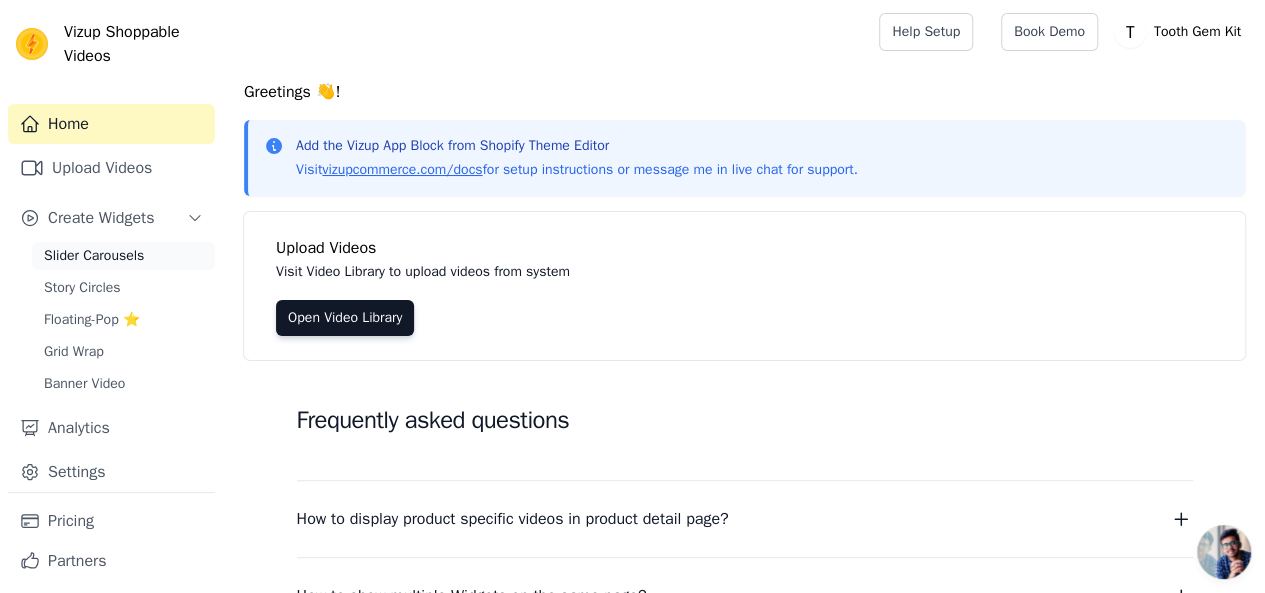 click on "Slider Carousels" at bounding box center [94, 256] 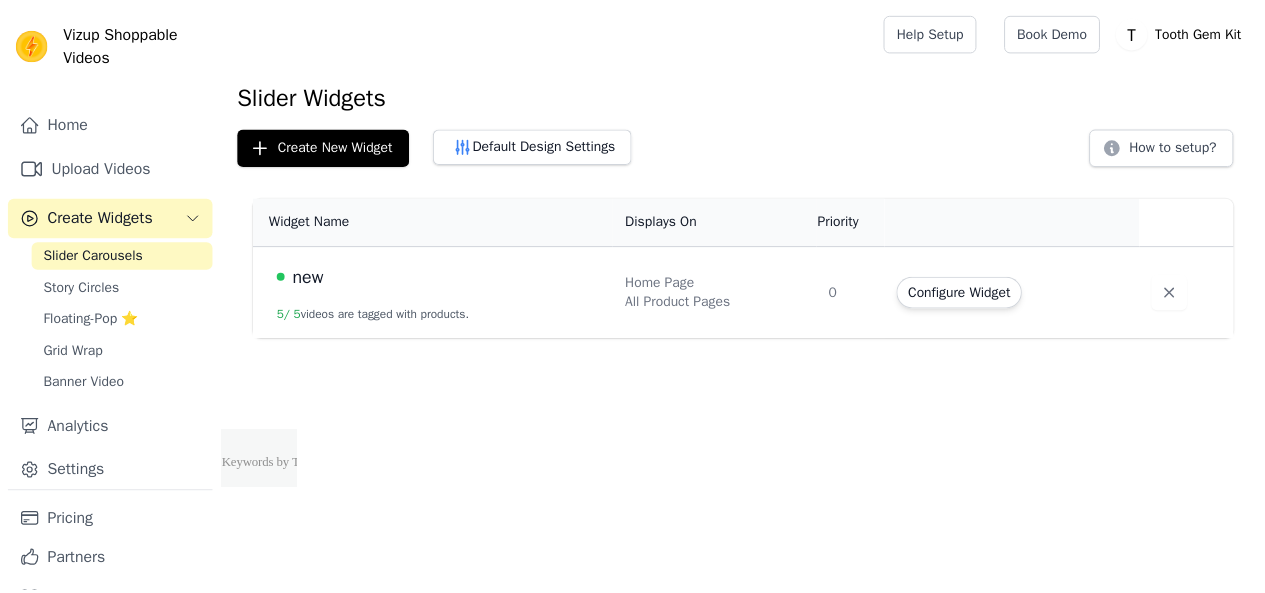 scroll, scrollTop: 0, scrollLeft: 0, axis: both 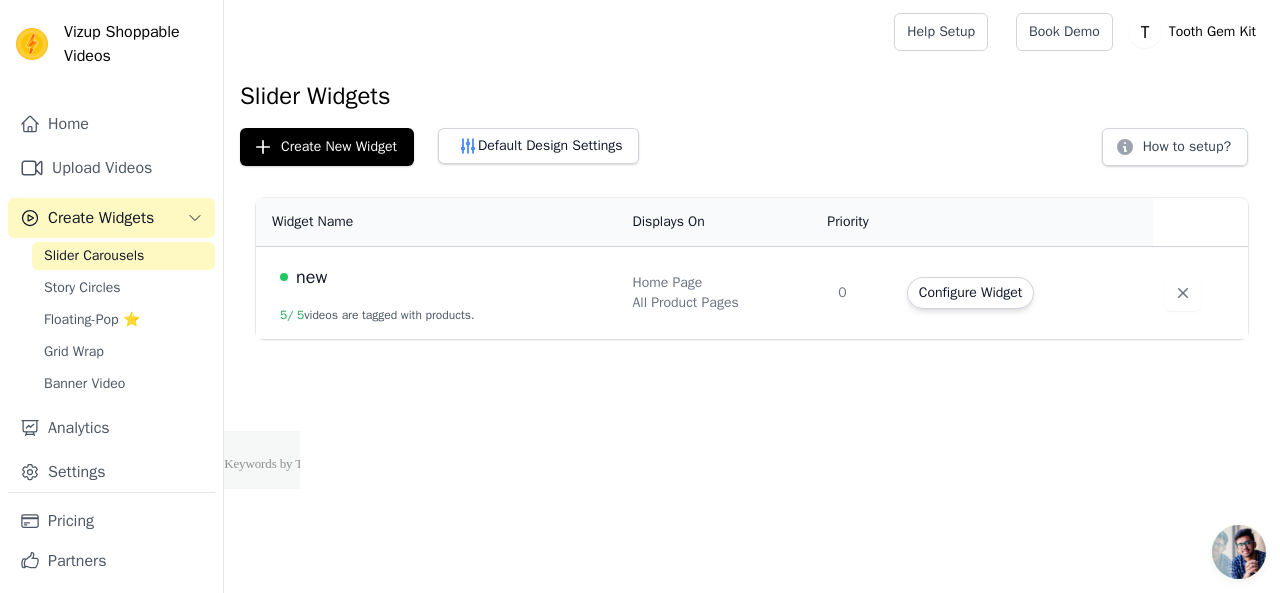 click on "new   5  /   5  videos are tagged with products." at bounding box center (438, 293) 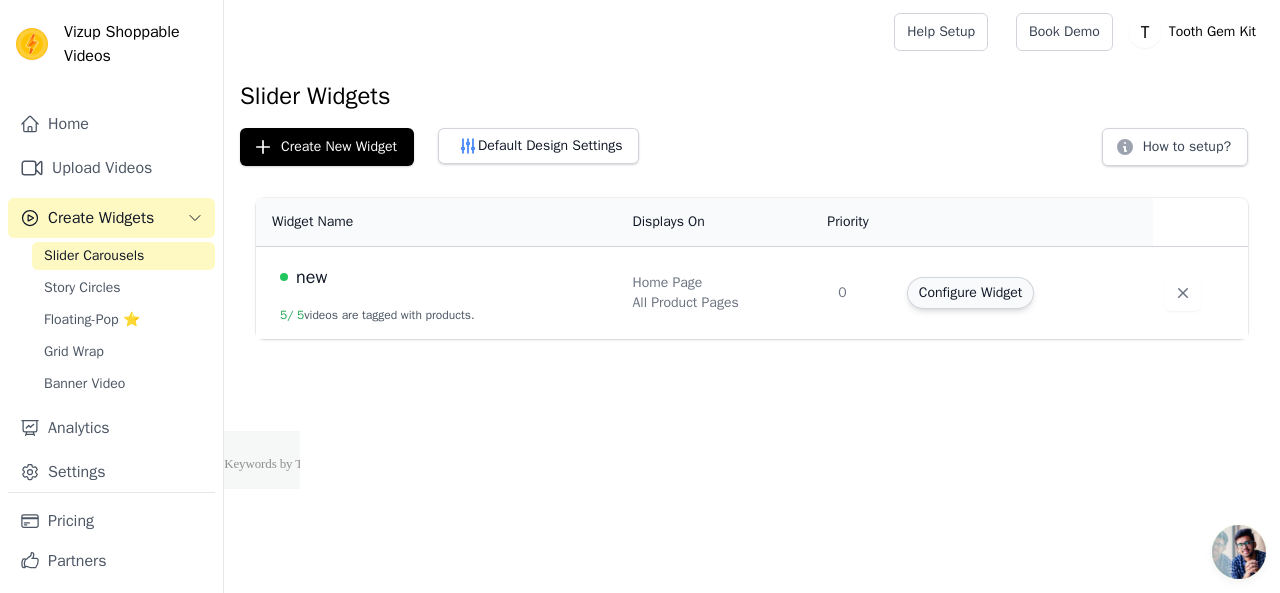 click on "Configure Widget" at bounding box center [970, 293] 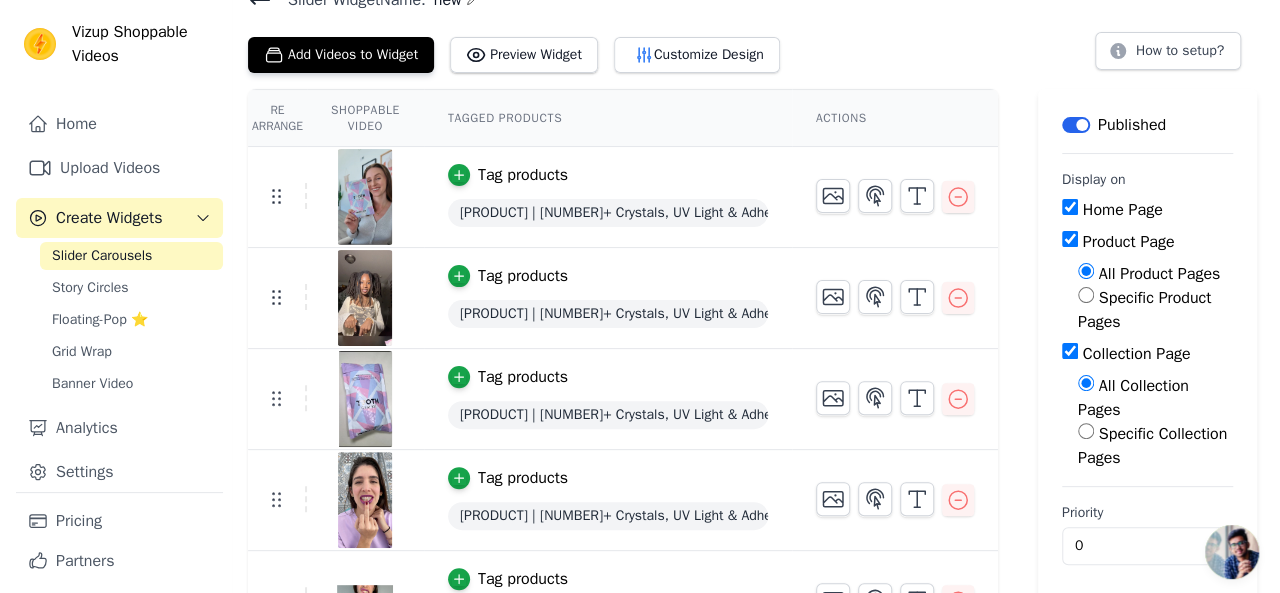 scroll, scrollTop: 0, scrollLeft: 0, axis: both 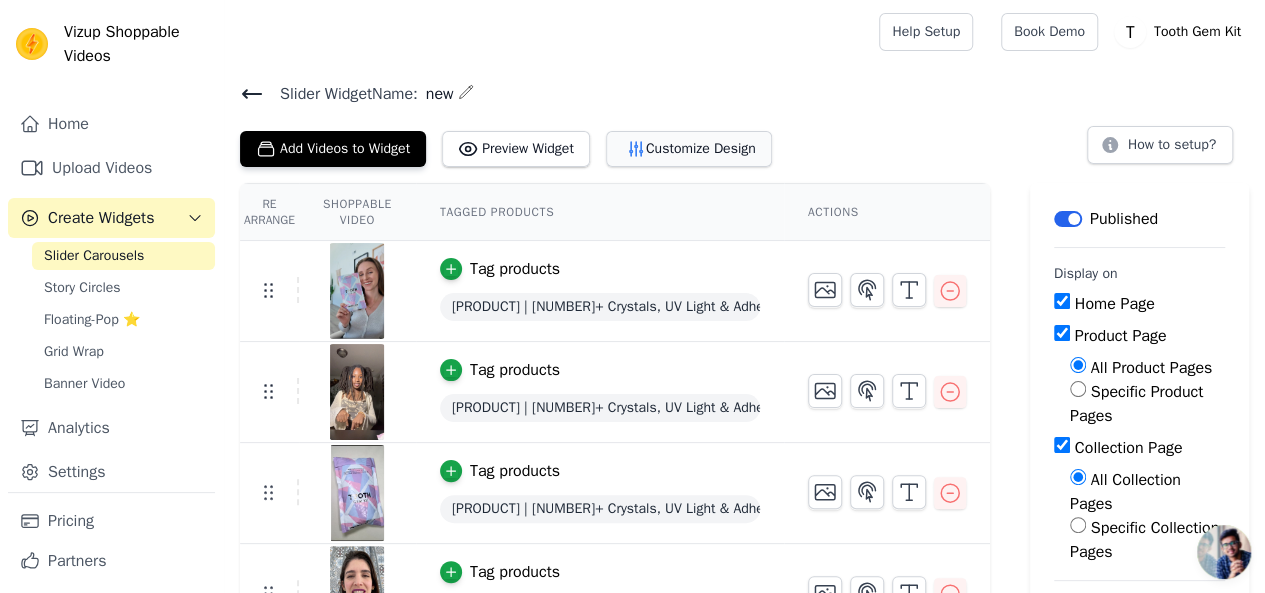 click on "Customize Design" at bounding box center [689, 149] 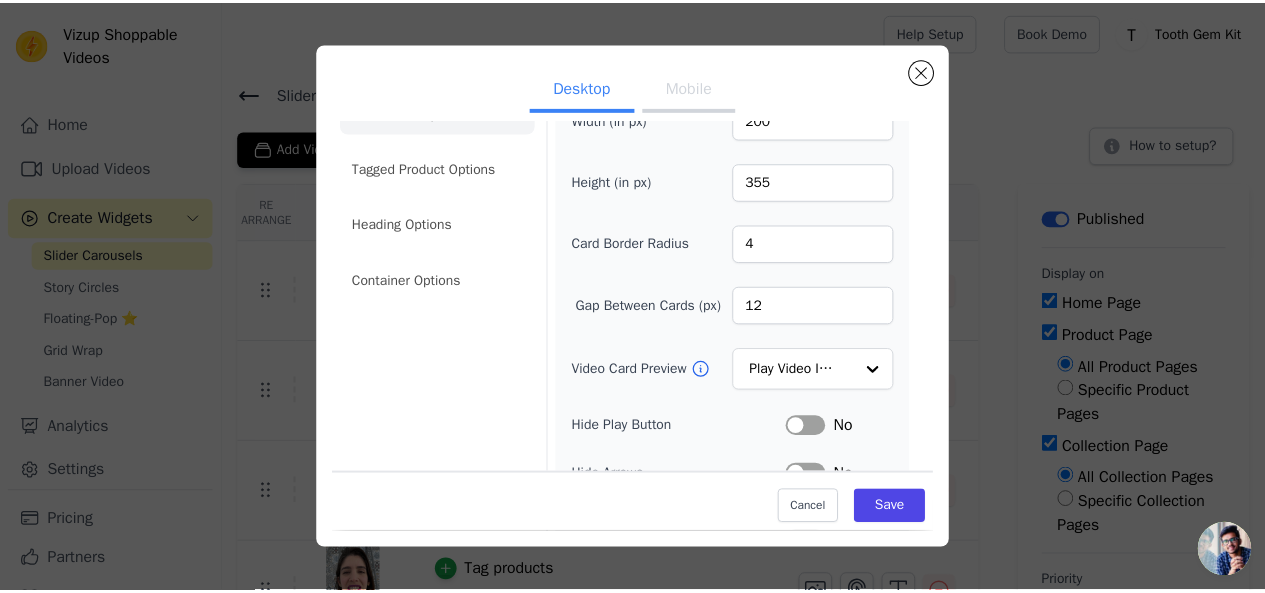 scroll, scrollTop: 0, scrollLeft: 0, axis: both 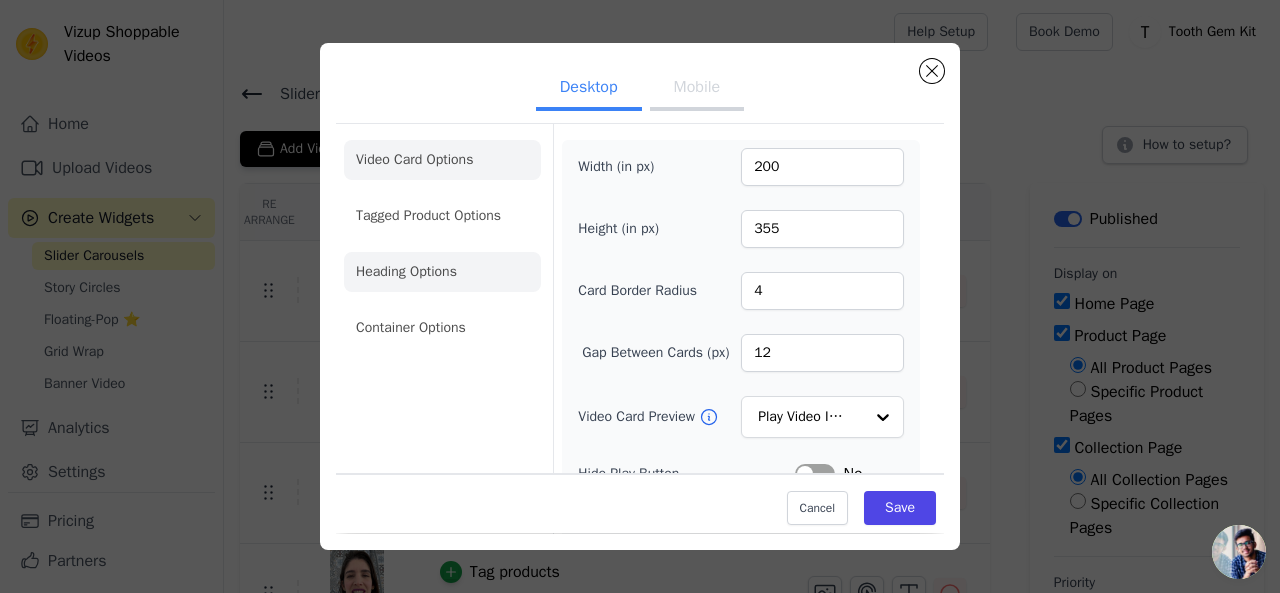 click on "Heading Options" 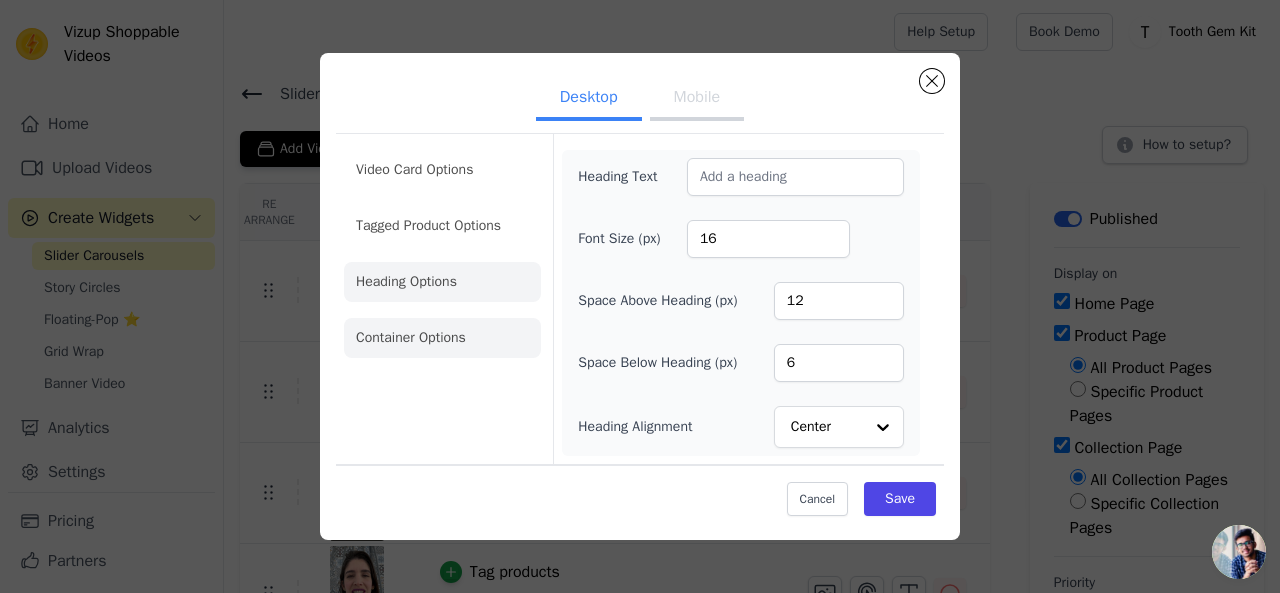 click on "Container Options" 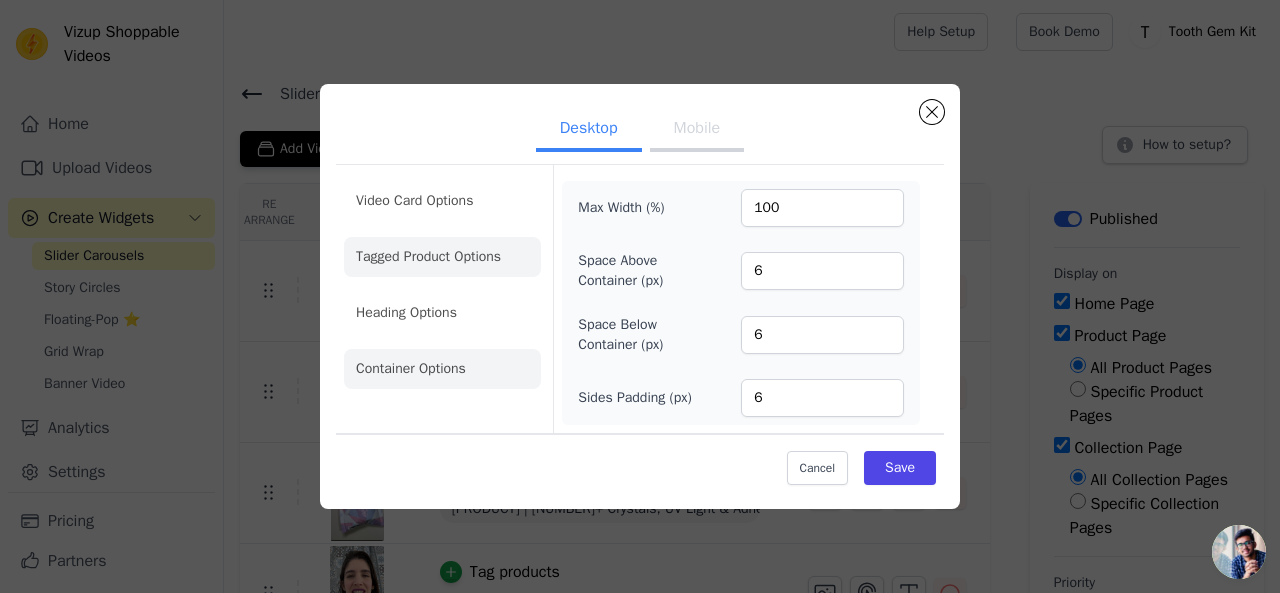 click on "Tagged Product Options" 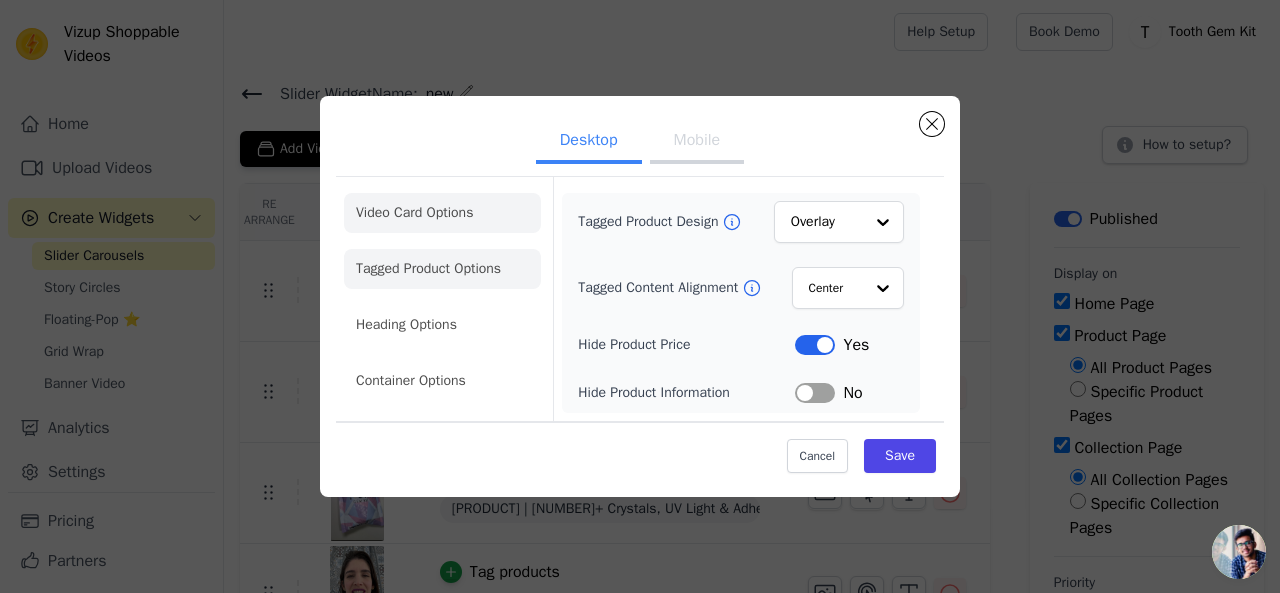 click on "Video Card Options" 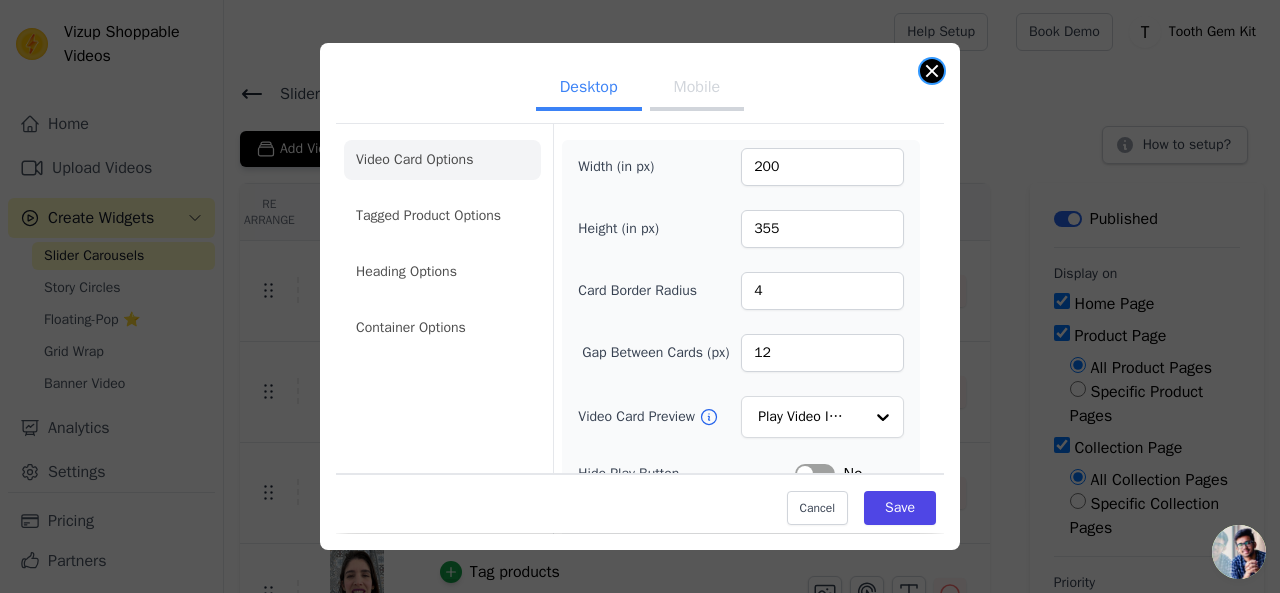 click at bounding box center (932, 71) 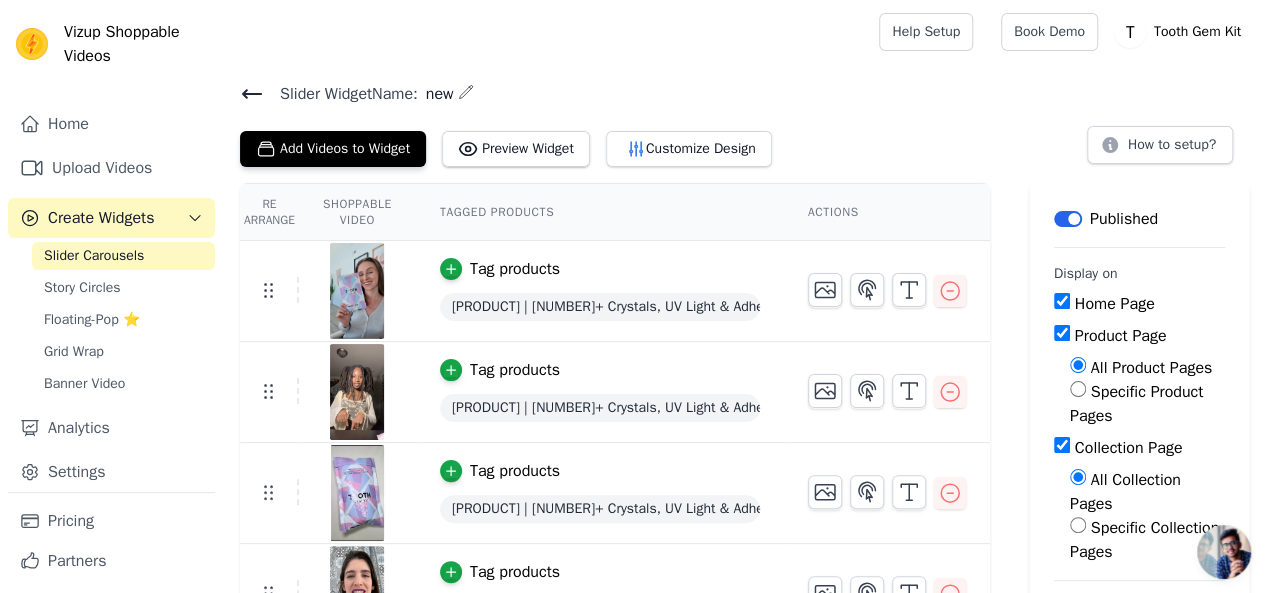 click on "[PRODUCT] | [NUMBER]+ [PRODUCT], [PRODUCT] & [PRODUCT] | [COUNTRY]" at bounding box center [600, 408] 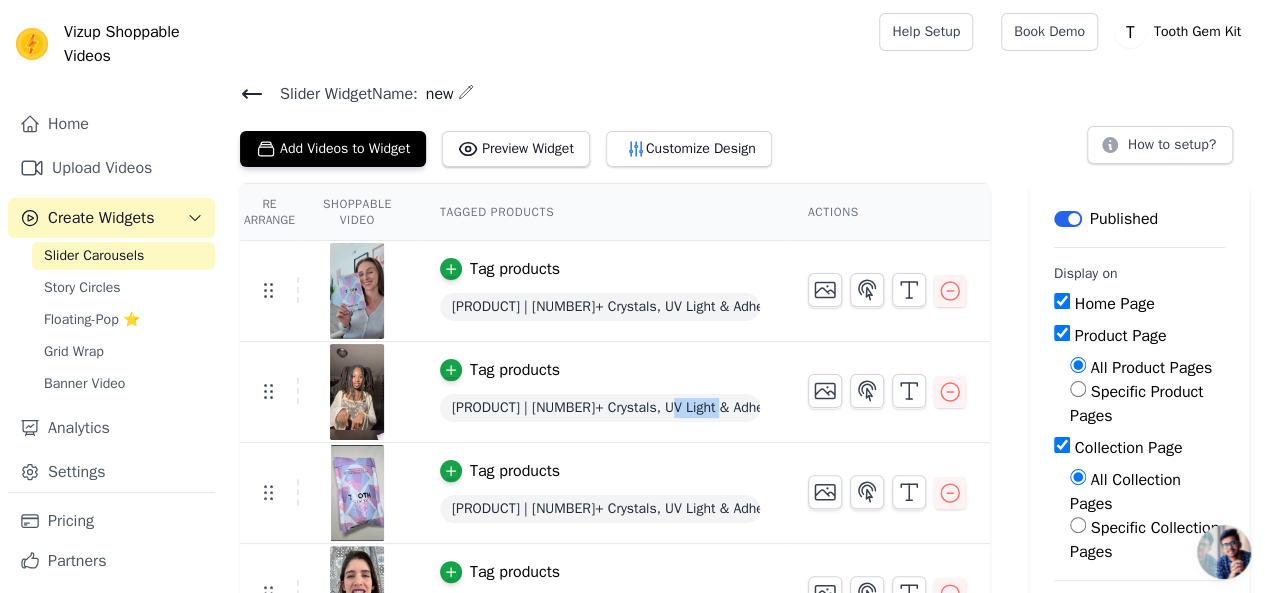 click on "[PRODUCT] | [NUMBER]+ [PRODUCT], [PRODUCT] & [PRODUCT] | [COUNTRY]" at bounding box center (600, 408) 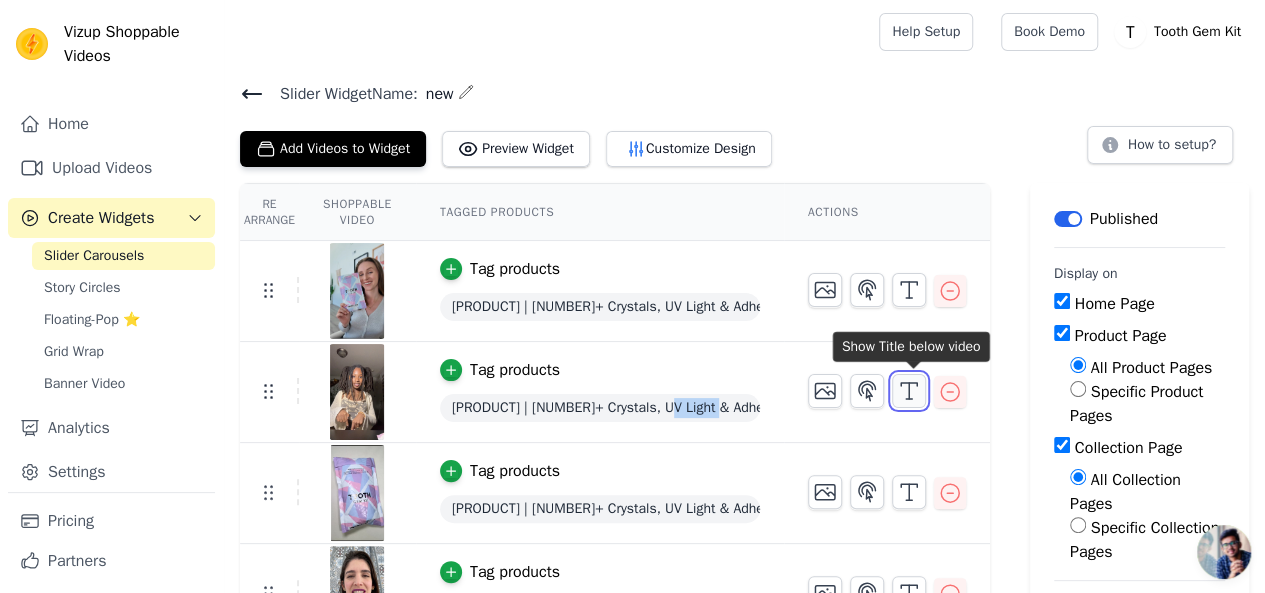 click 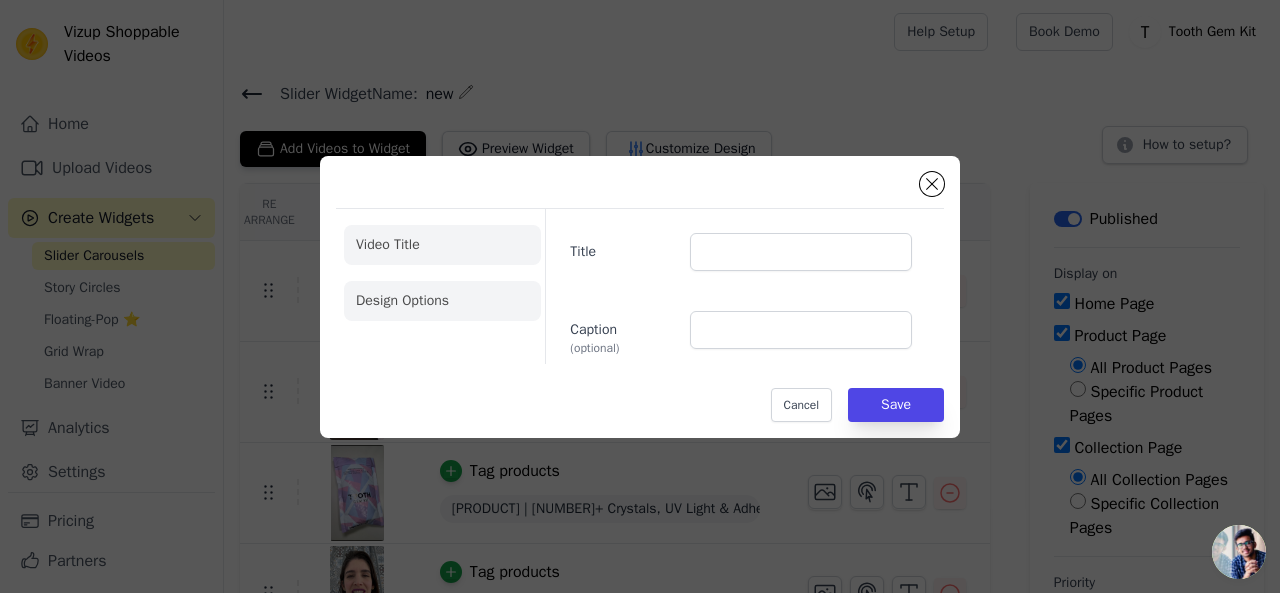 click on "Design Options" 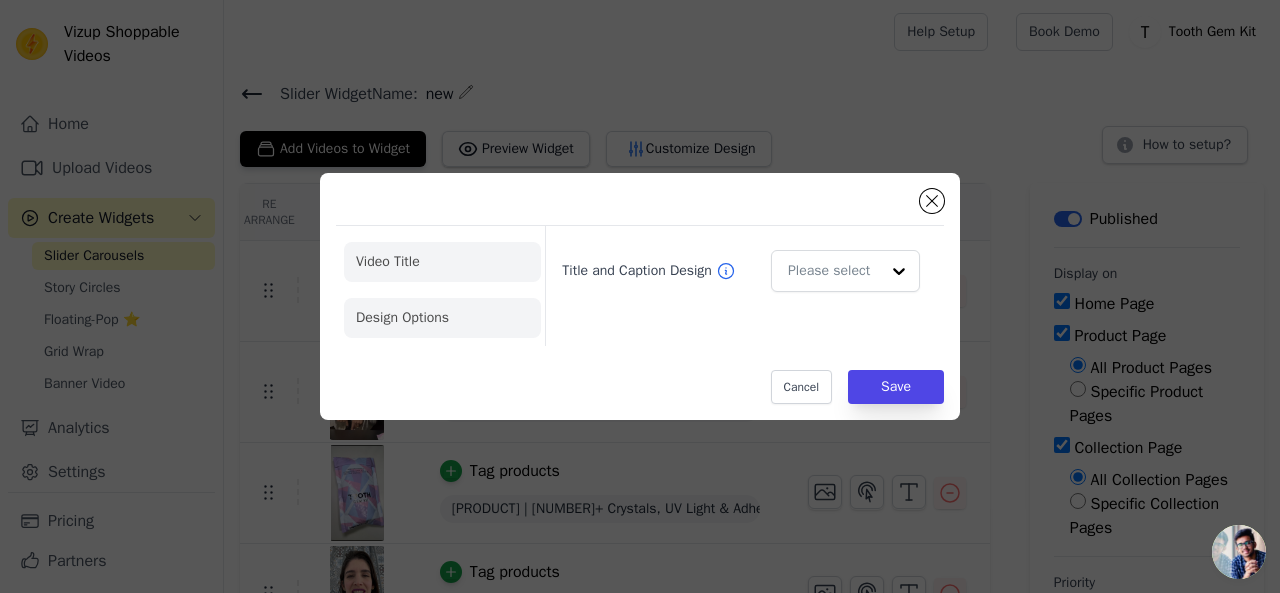 click on "Video Title" 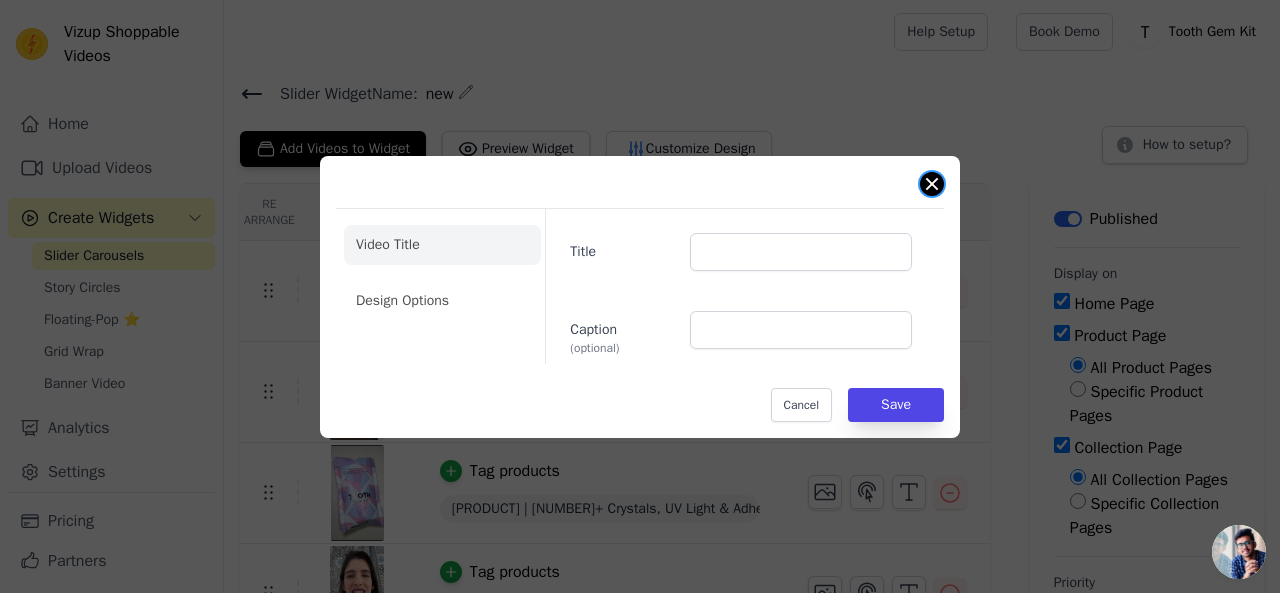 click at bounding box center [932, 184] 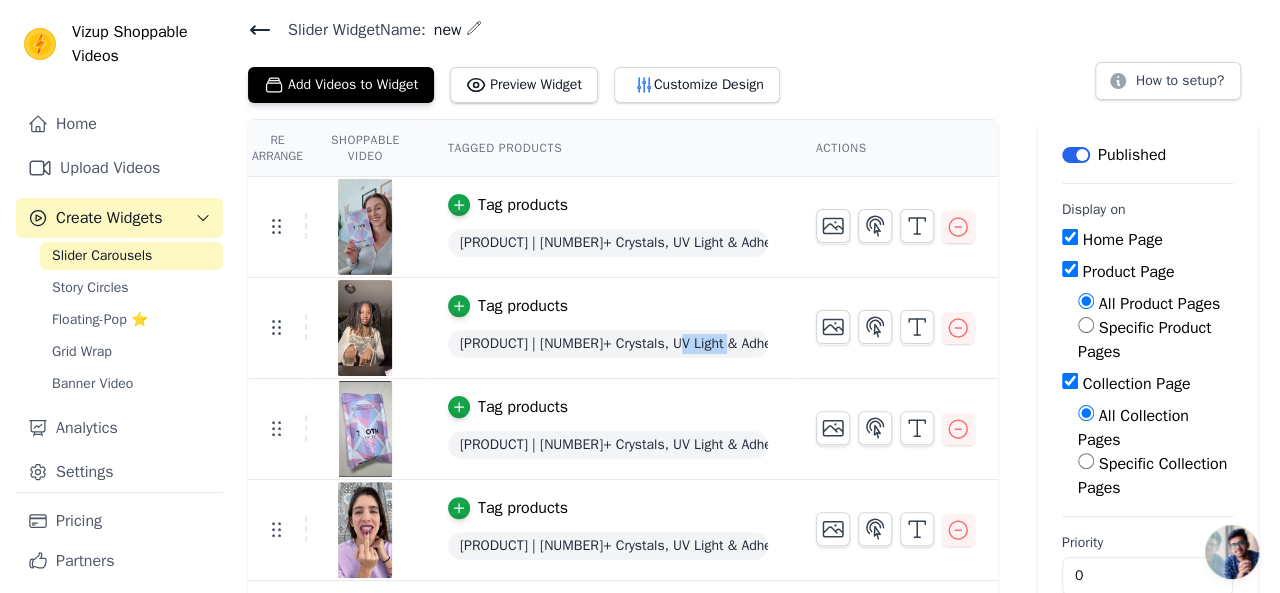 scroll, scrollTop: 0, scrollLeft: 0, axis: both 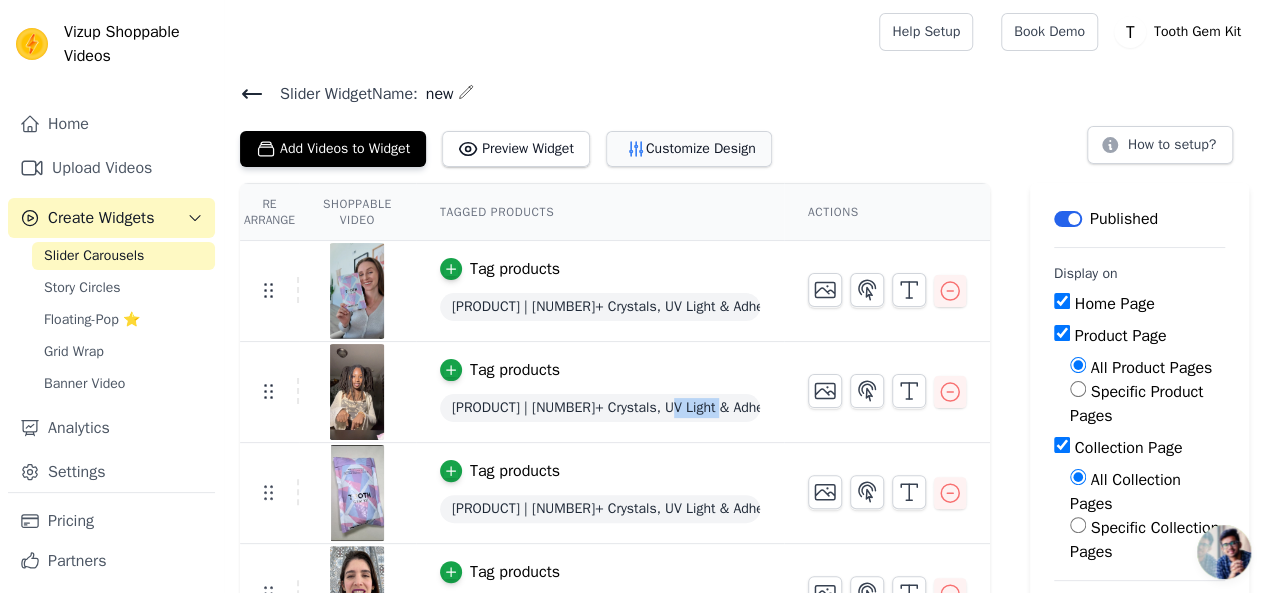 click on "Customize Design" at bounding box center (689, 149) 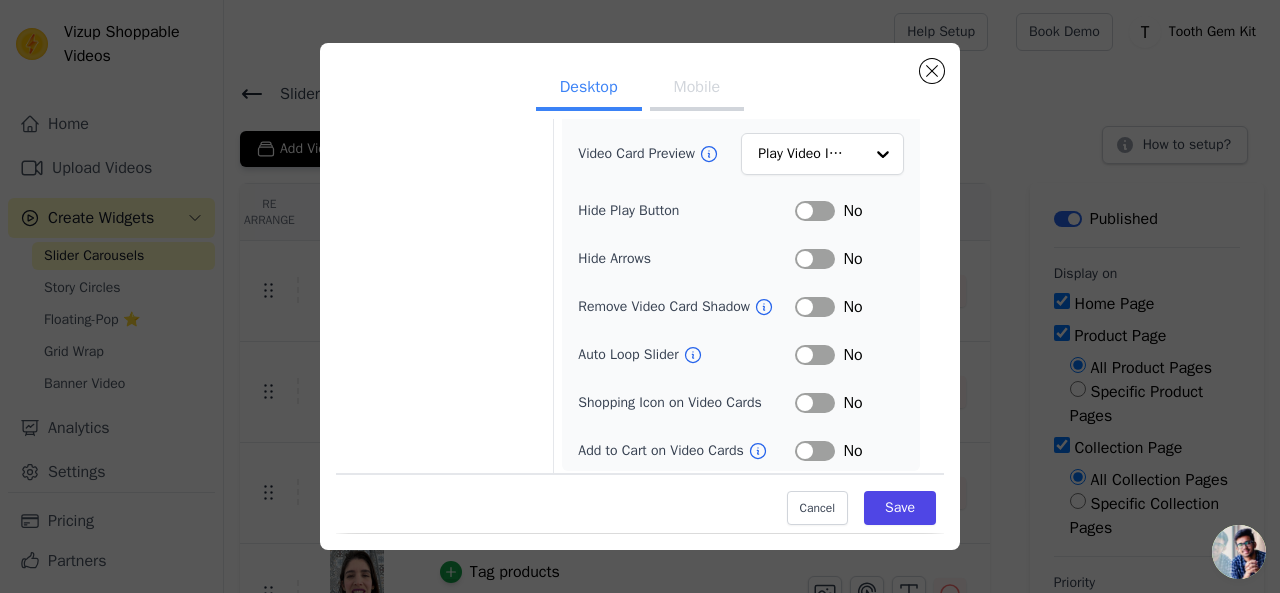 scroll, scrollTop: 264, scrollLeft: 0, axis: vertical 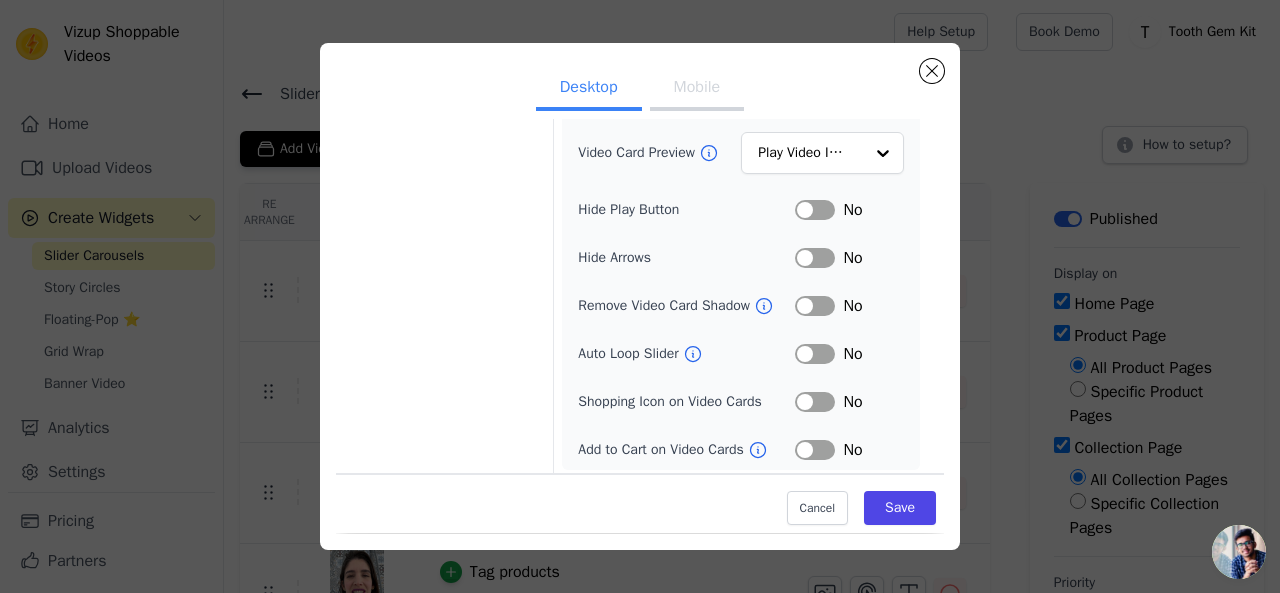 click on "Mobile" at bounding box center (697, 89) 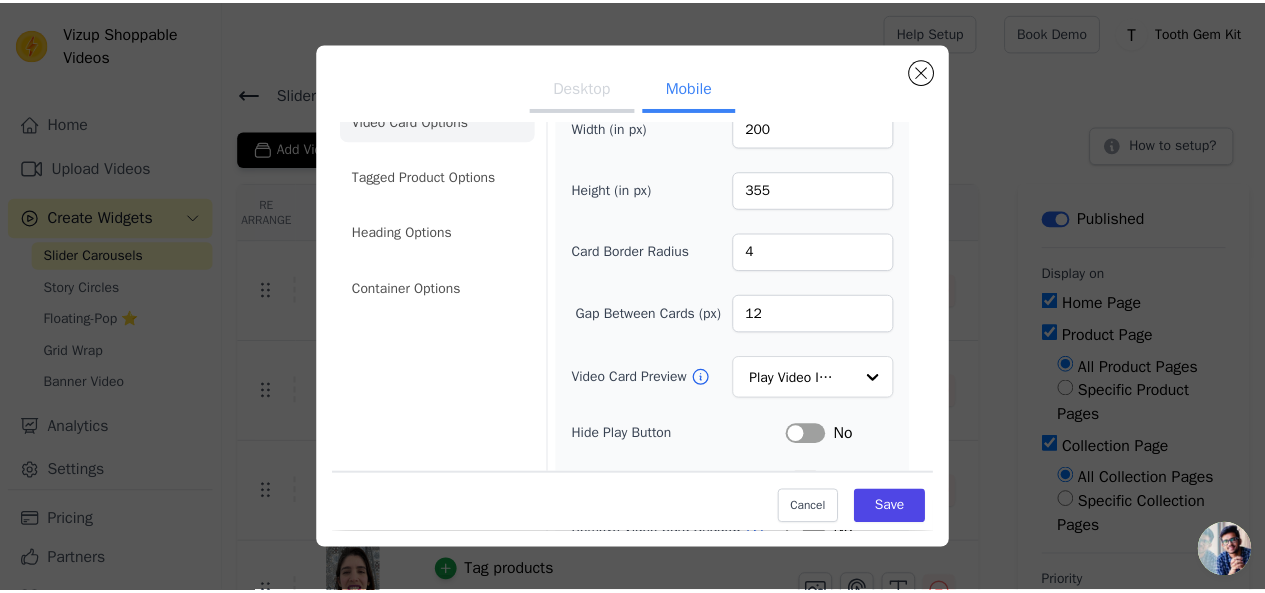 scroll, scrollTop: 0, scrollLeft: 0, axis: both 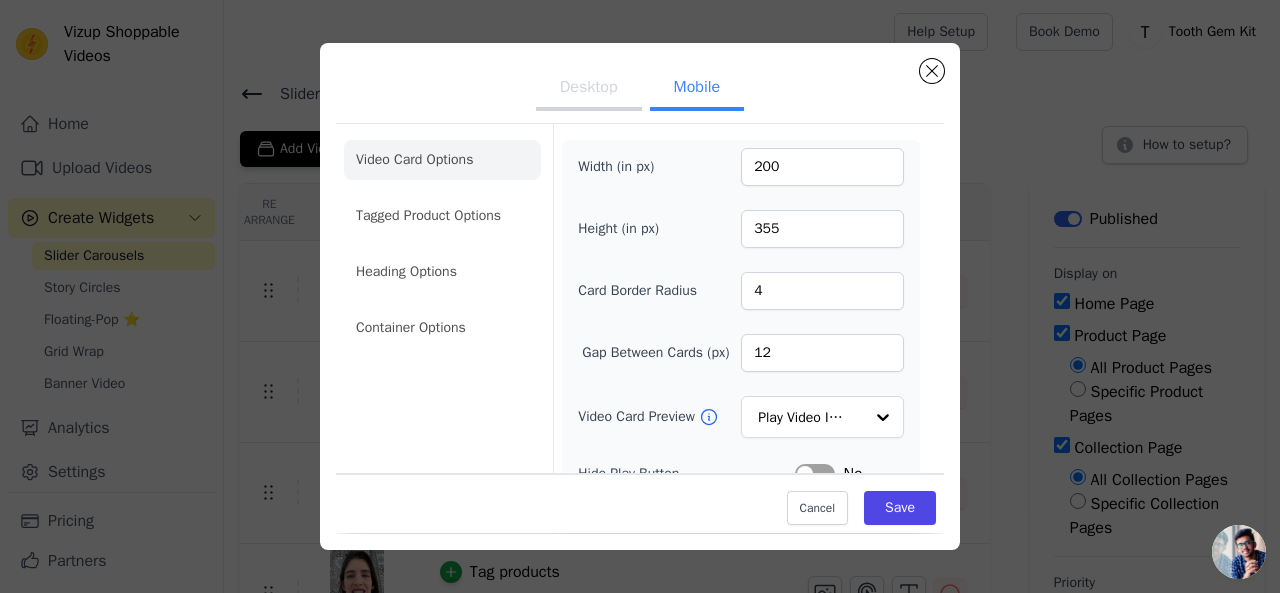 click on "Video Card Options Tagged Product Options Heading Options Container Options" at bounding box center (442, 244) 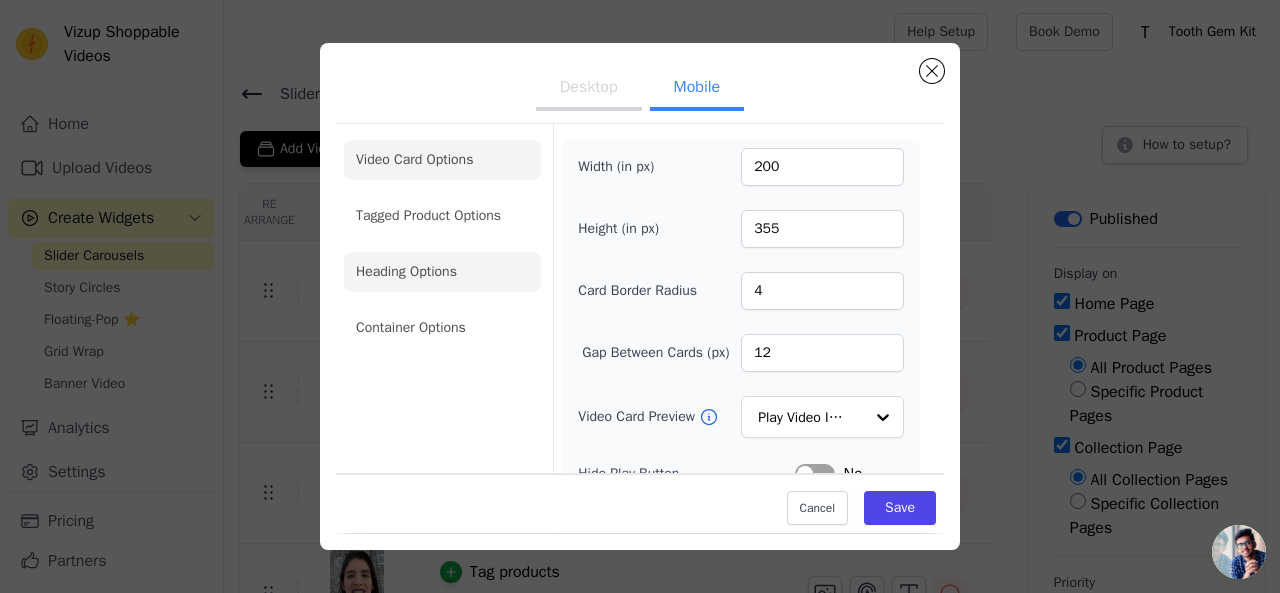 click on "Heading Options" 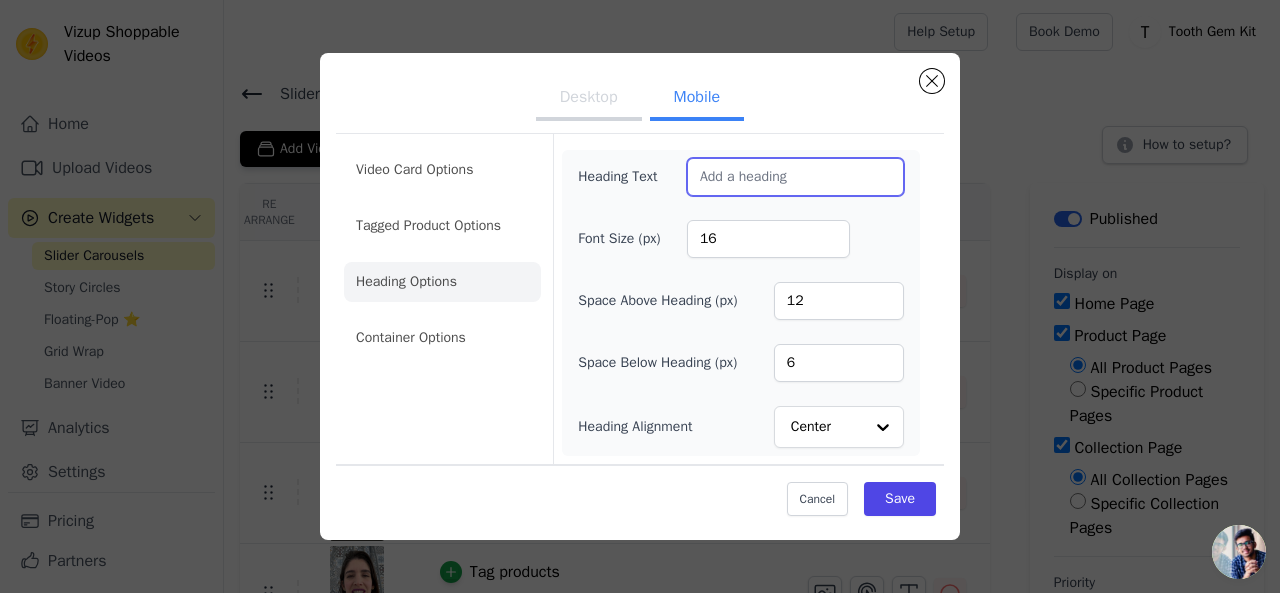click on "Heading Text" at bounding box center [795, 177] 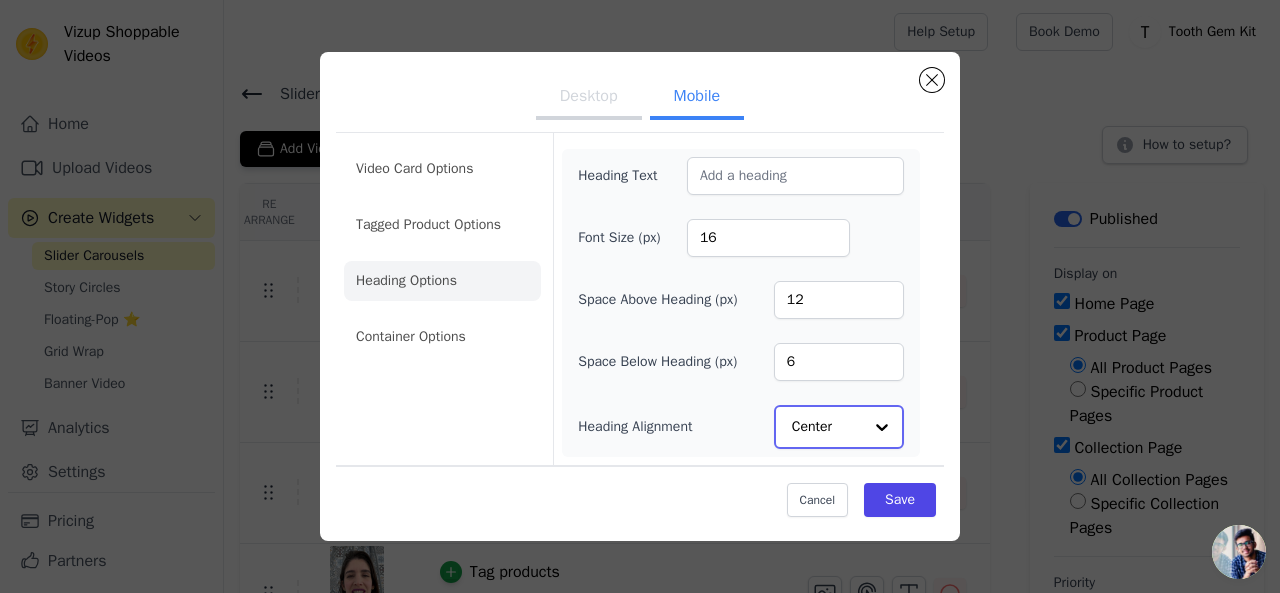 click on "Heading Alignment" 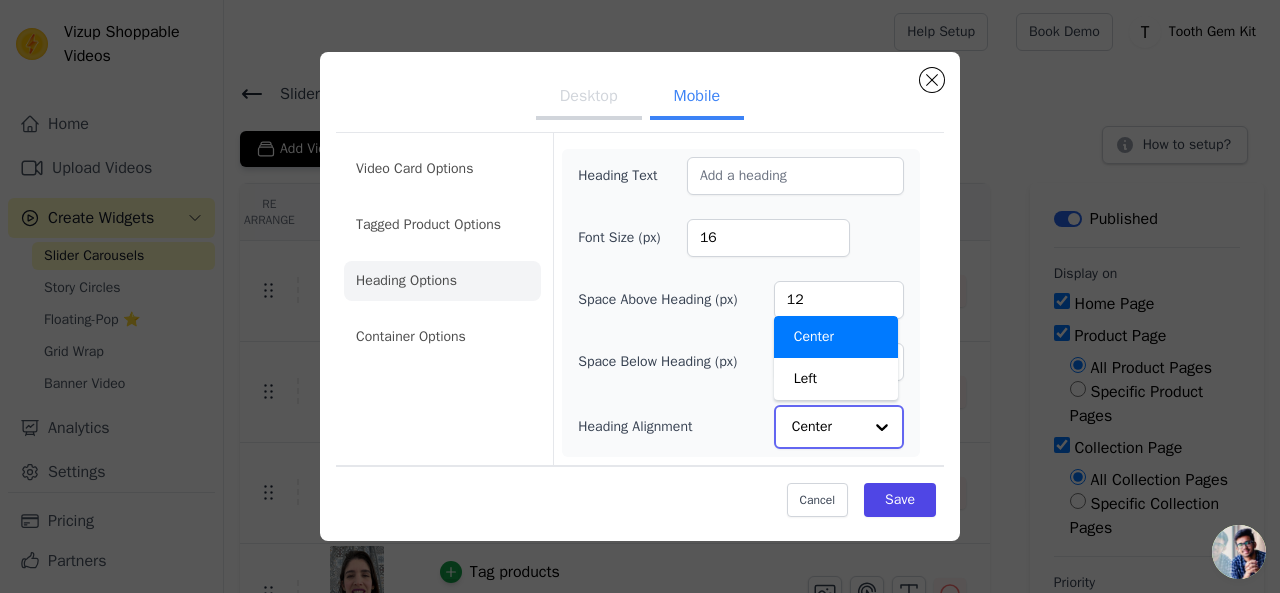 click on "Heading Alignment" 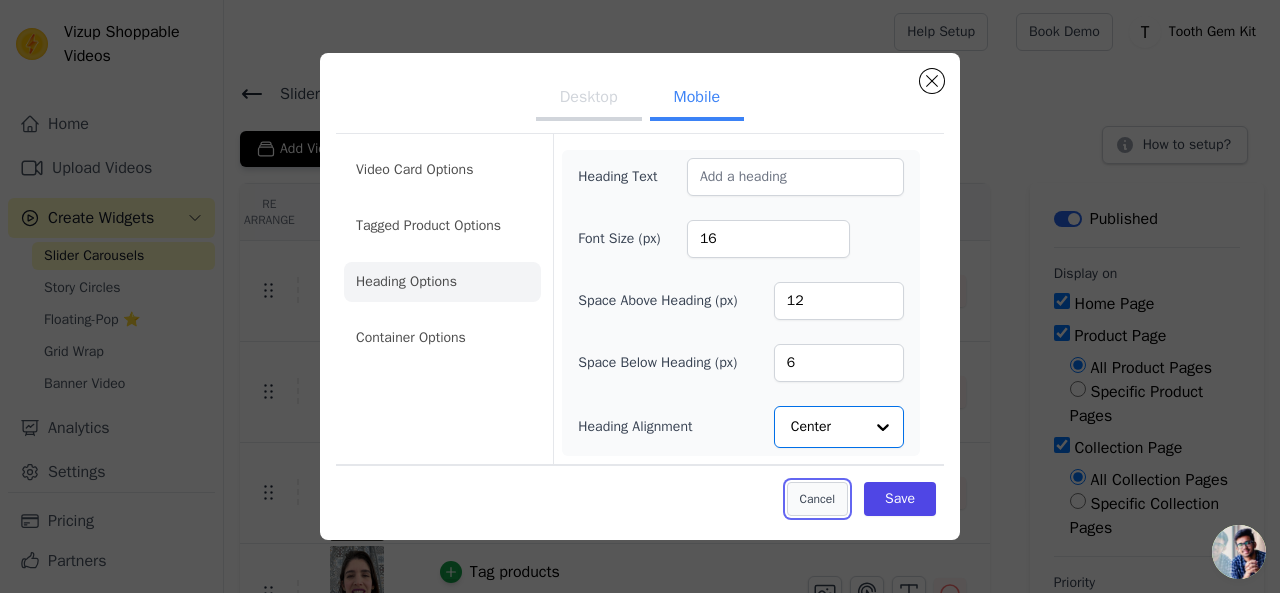 click on "Cancel" at bounding box center [817, 499] 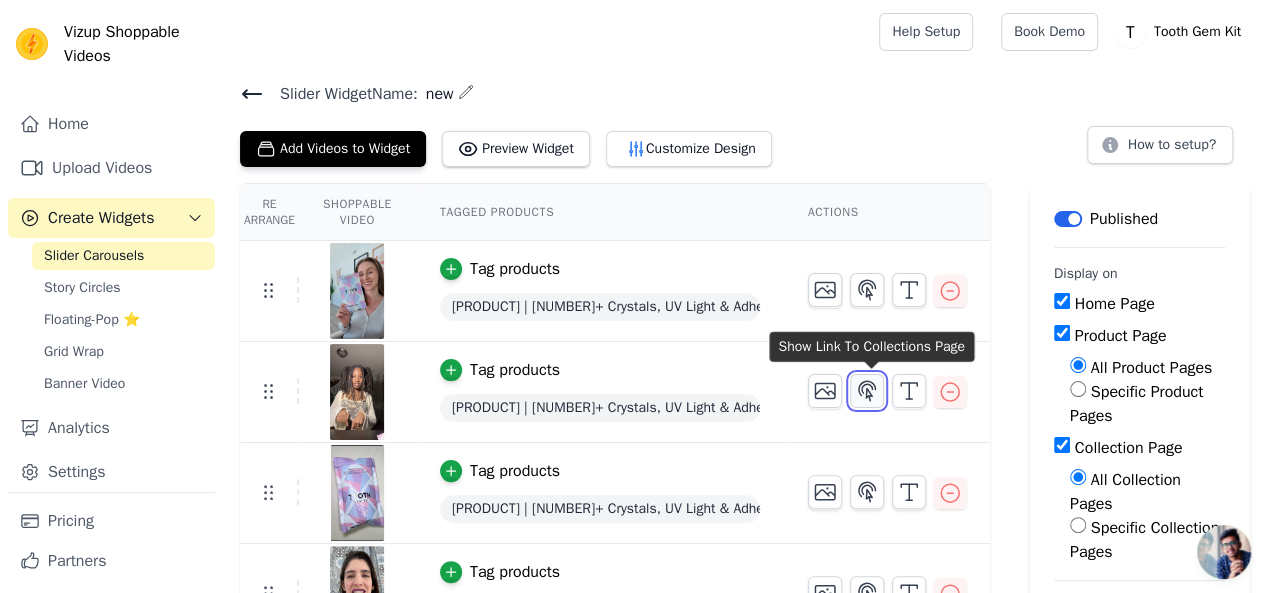 click at bounding box center [867, 391] 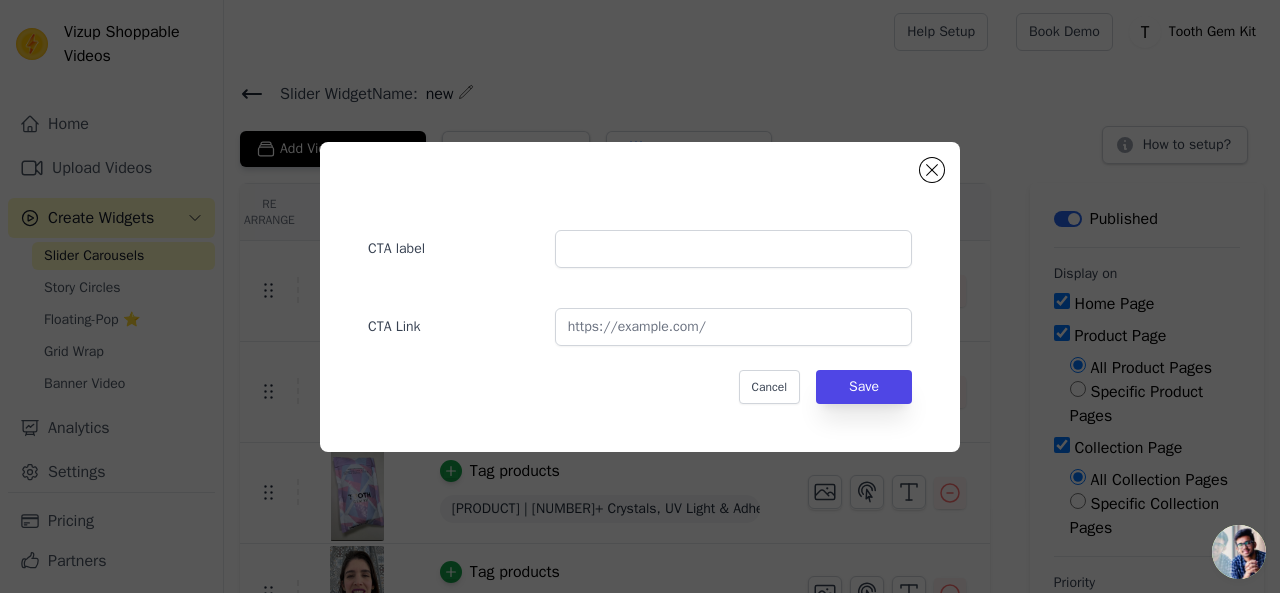 click on "CTA label     CTA Link     Cancel   Save" 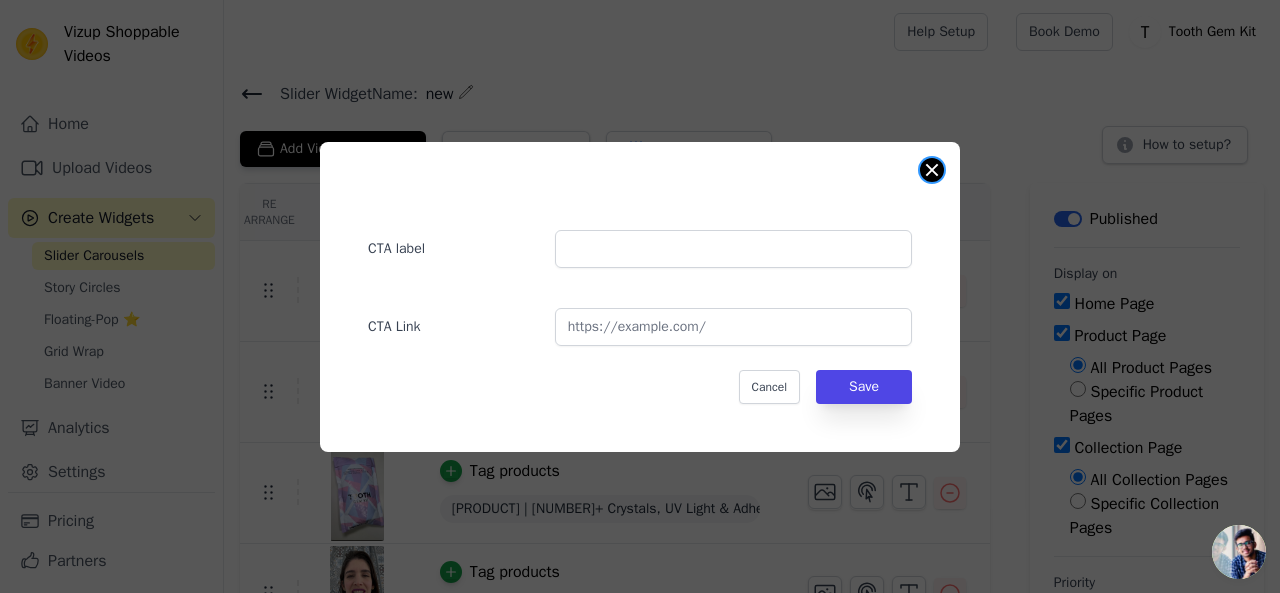 click at bounding box center [932, 170] 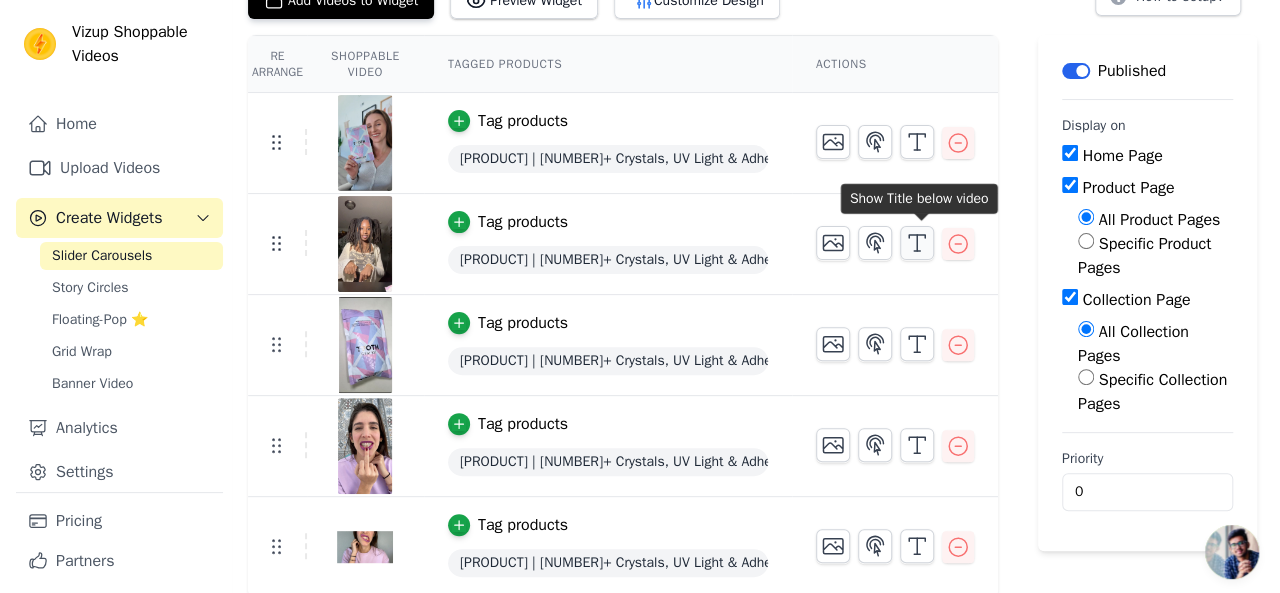 scroll, scrollTop: 0, scrollLeft: 0, axis: both 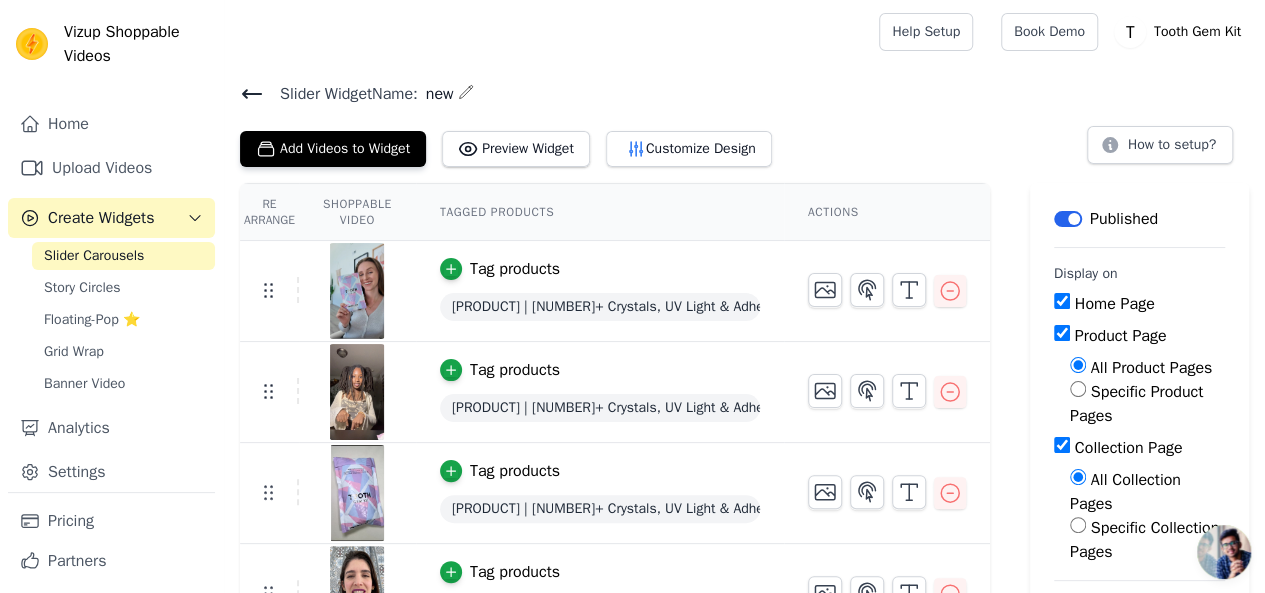 click 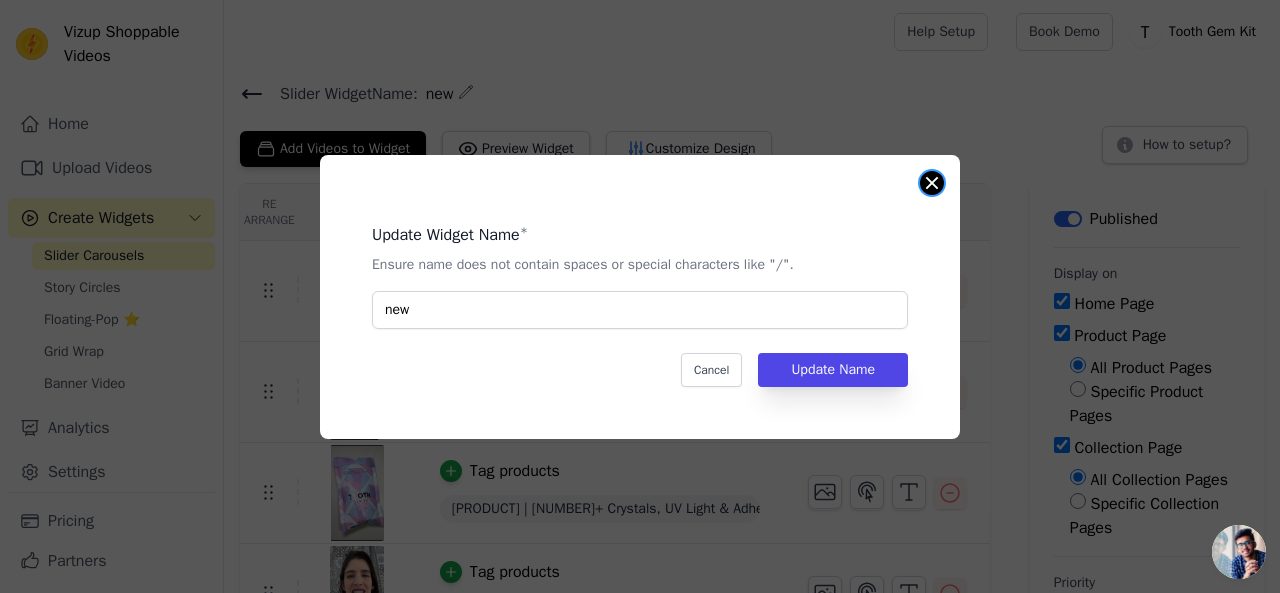click at bounding box center (932, 183) 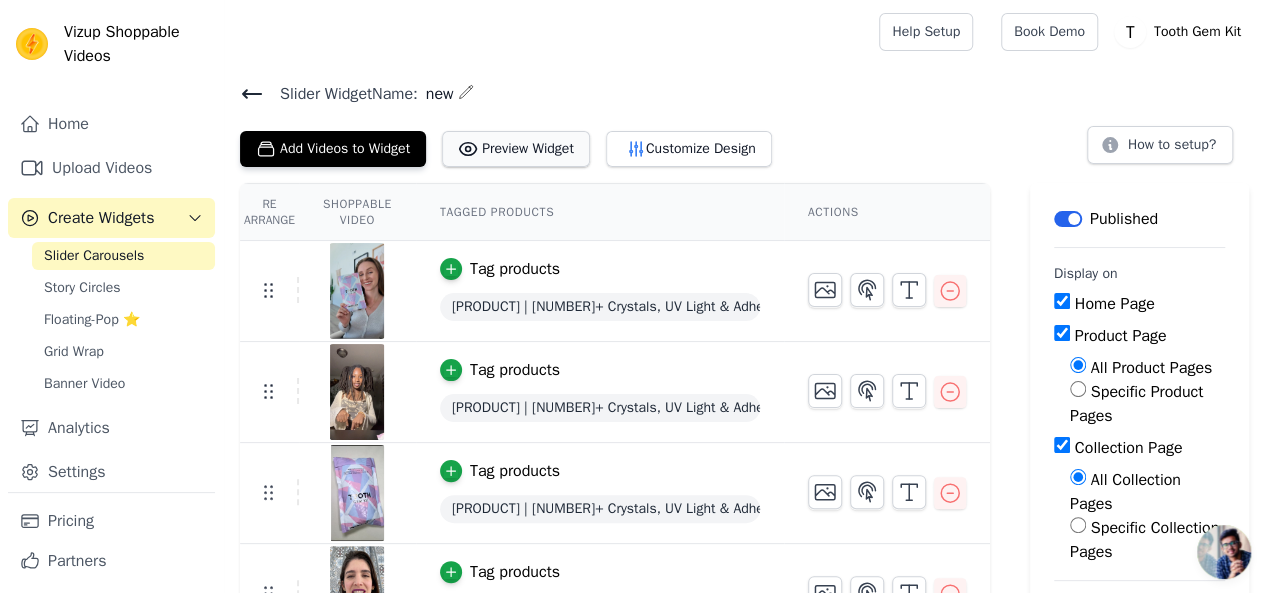 click on "Preview Widget" at bounding box center (516, 149) 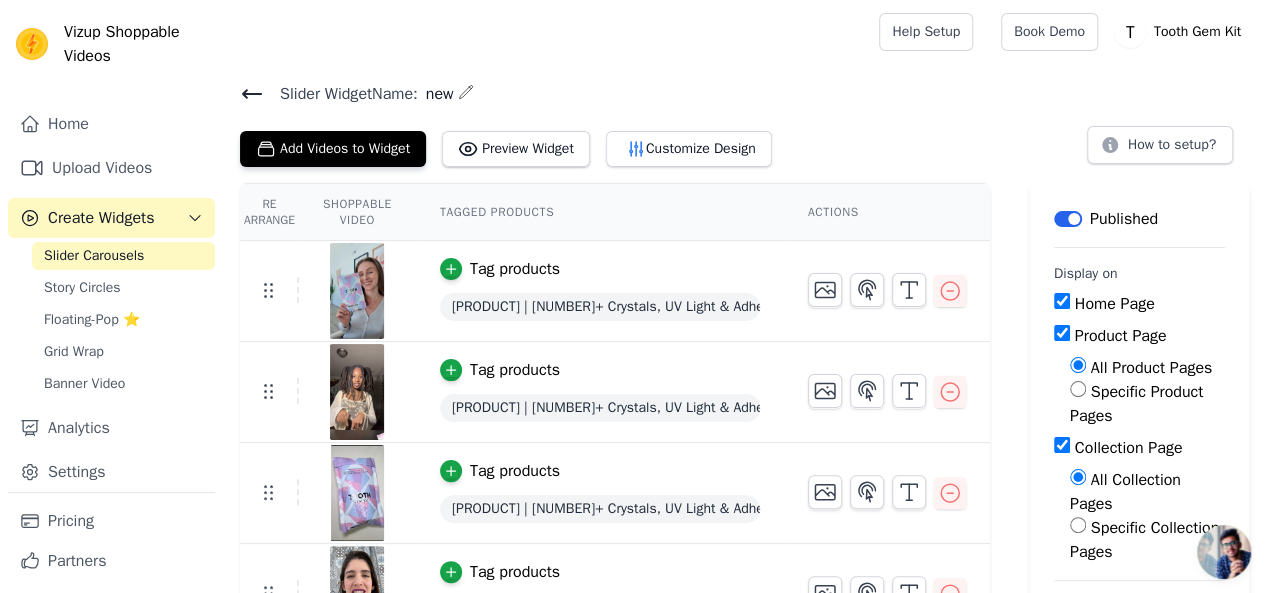 click on "Slider Carousels" at bounding box center (94, 256) 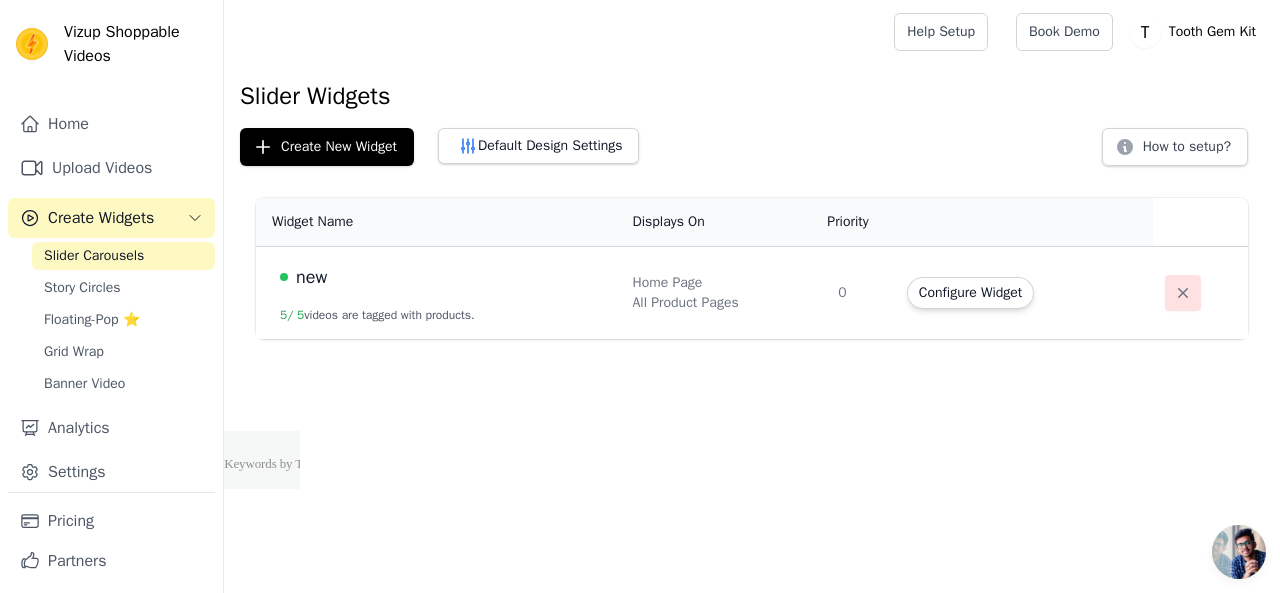 click 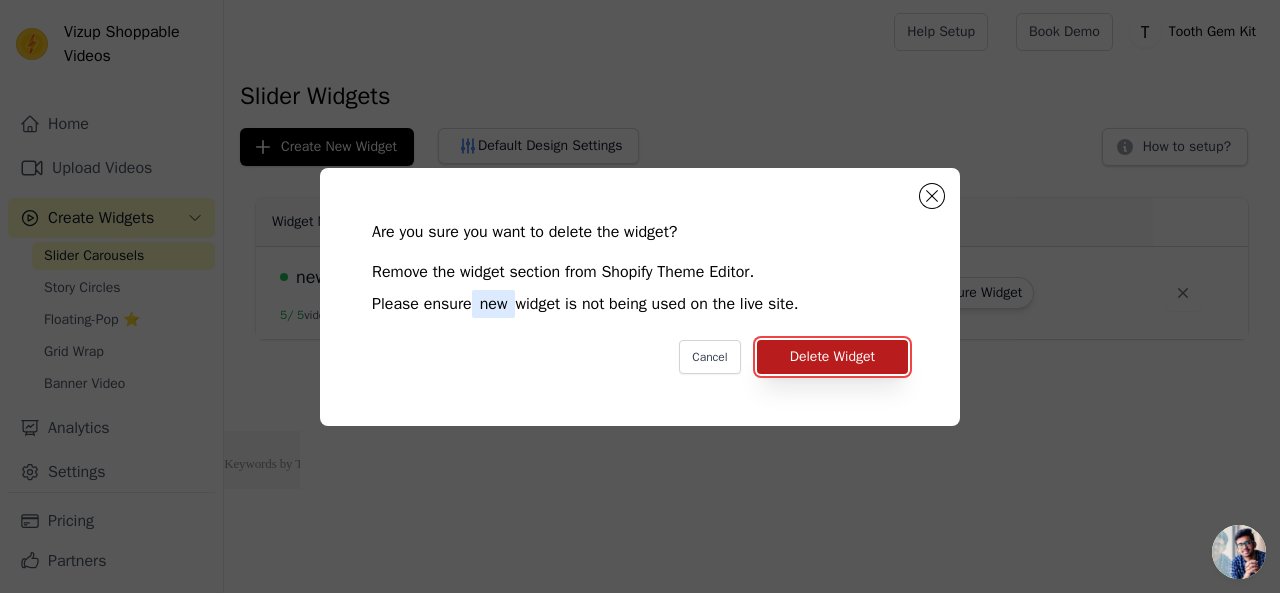 click on "Delete Widget" at bounding box center (832, 357) 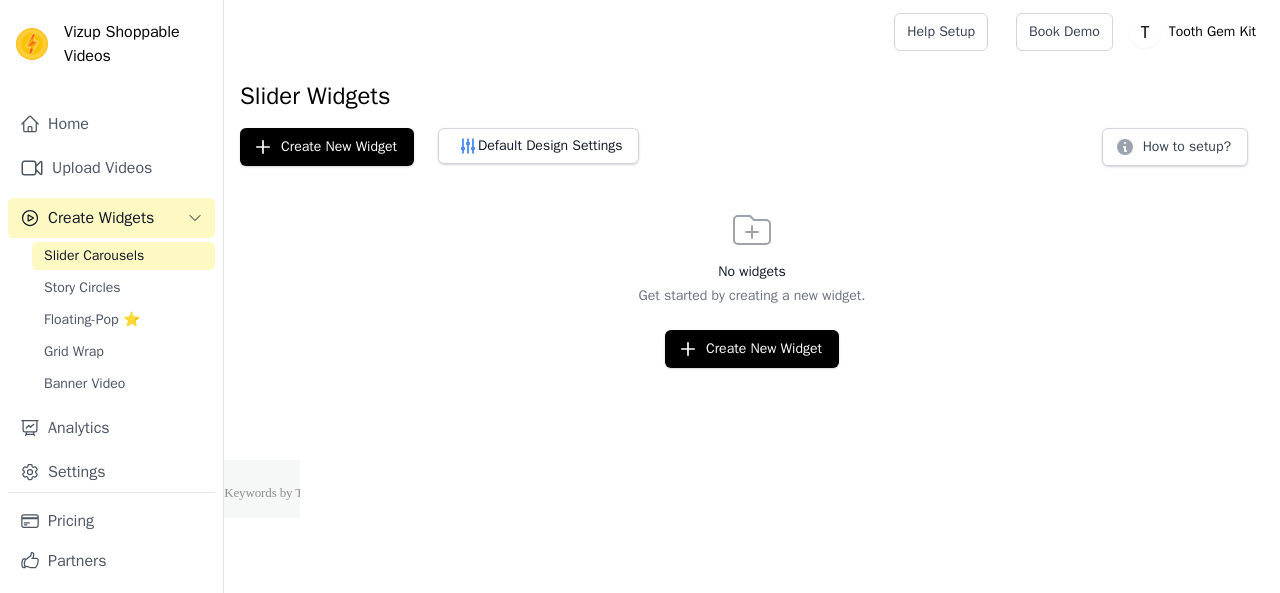 scroll, scrollTop: 0, scrollLeft: 0, axis: both 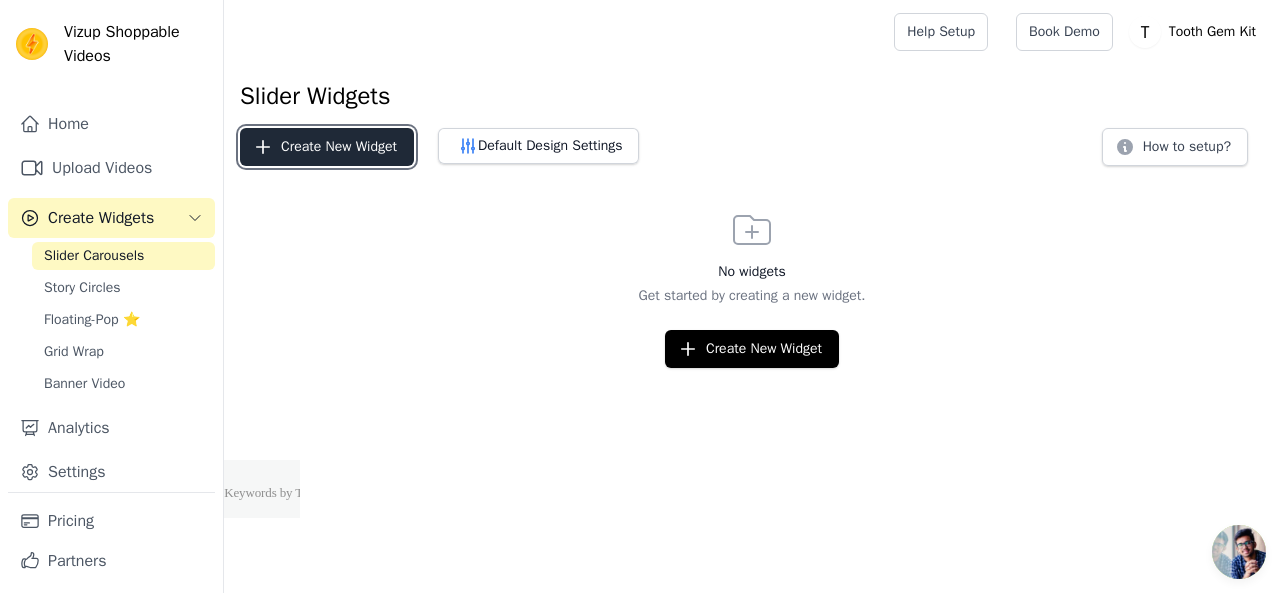 click on "Create New Widget" at bounding box center (327, 147) 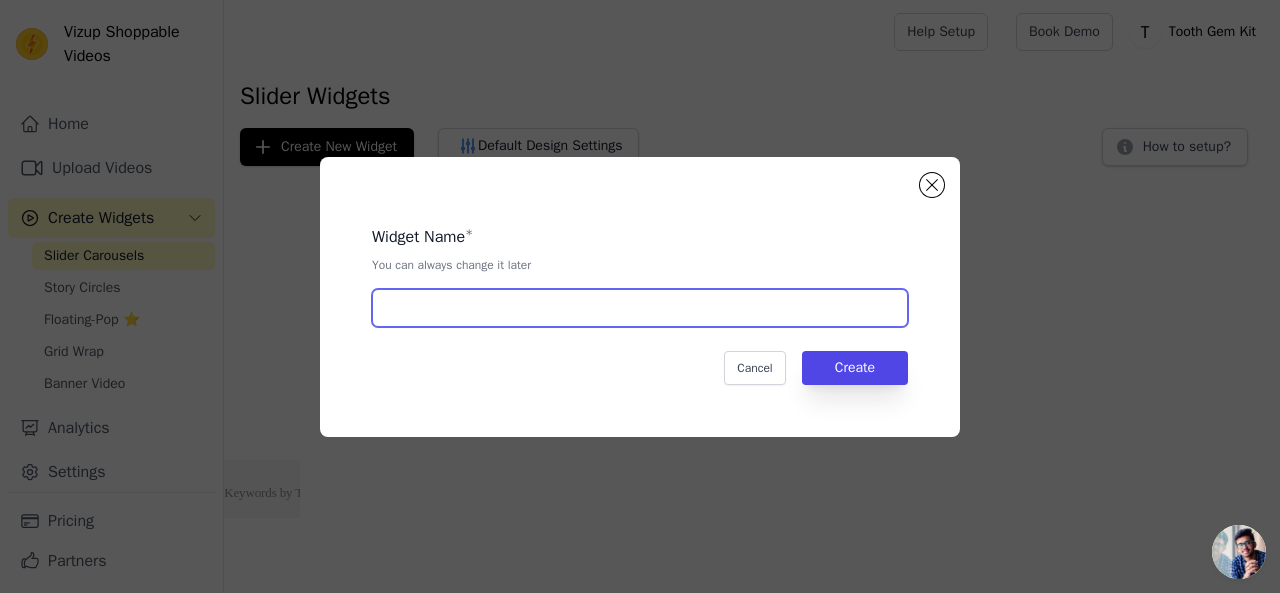 click at bounding box center (640, 308) 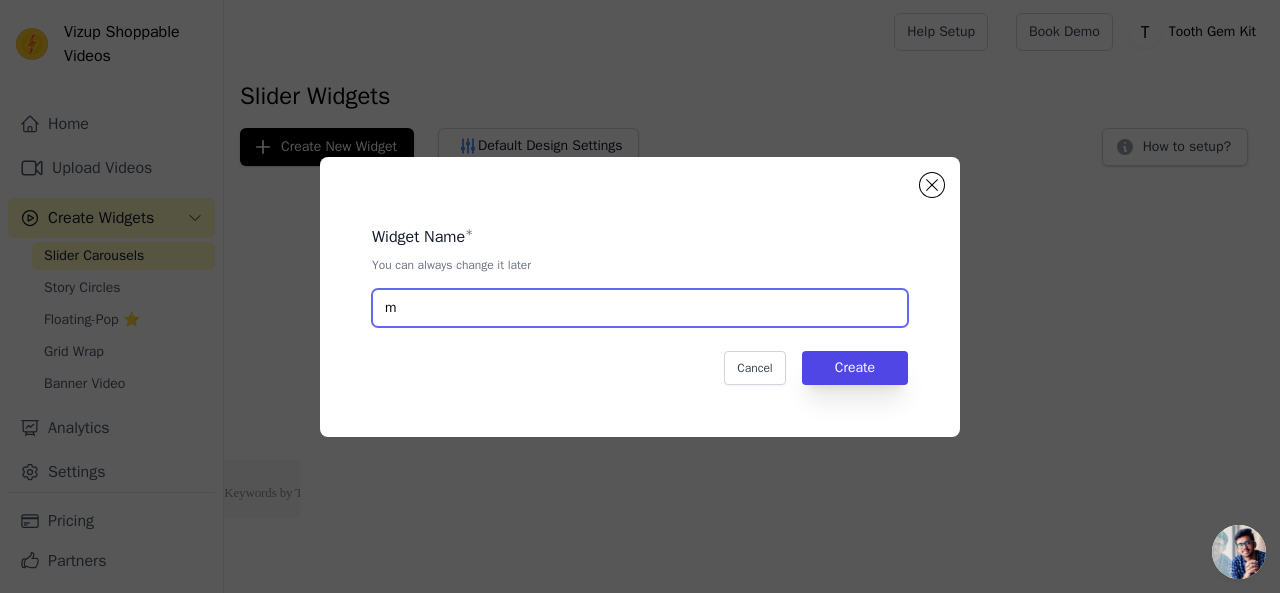 type on "m" 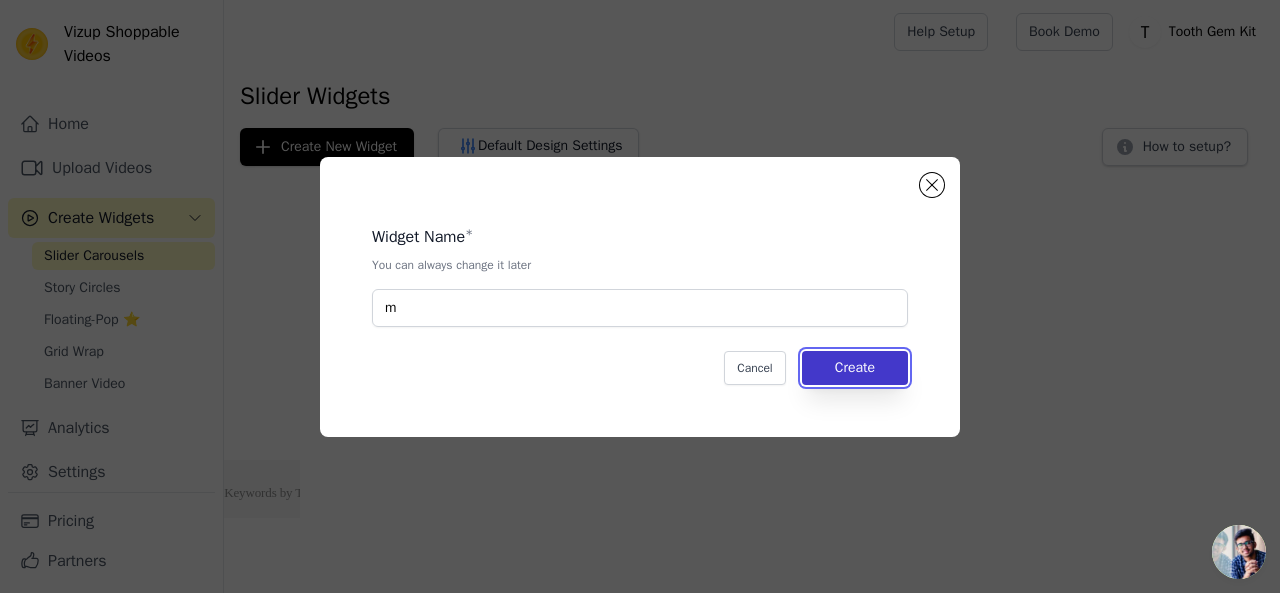 click on "Create" at bounding box center [855, 368] 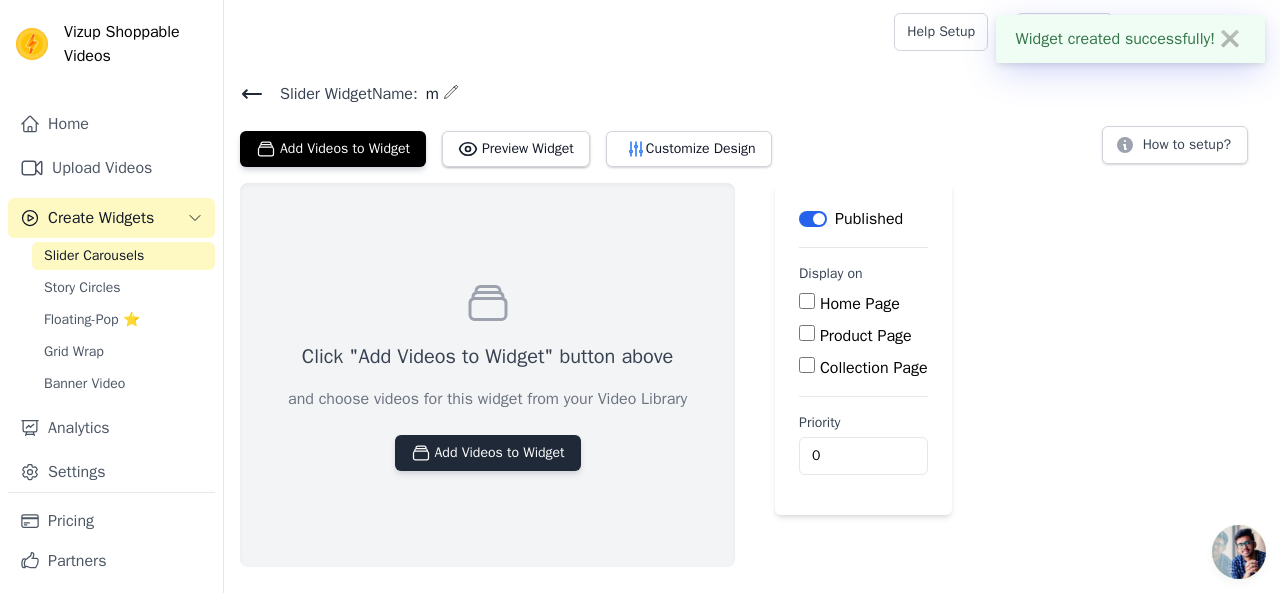 click on "Add Videos to Widget" at bounding box center (488, 453) 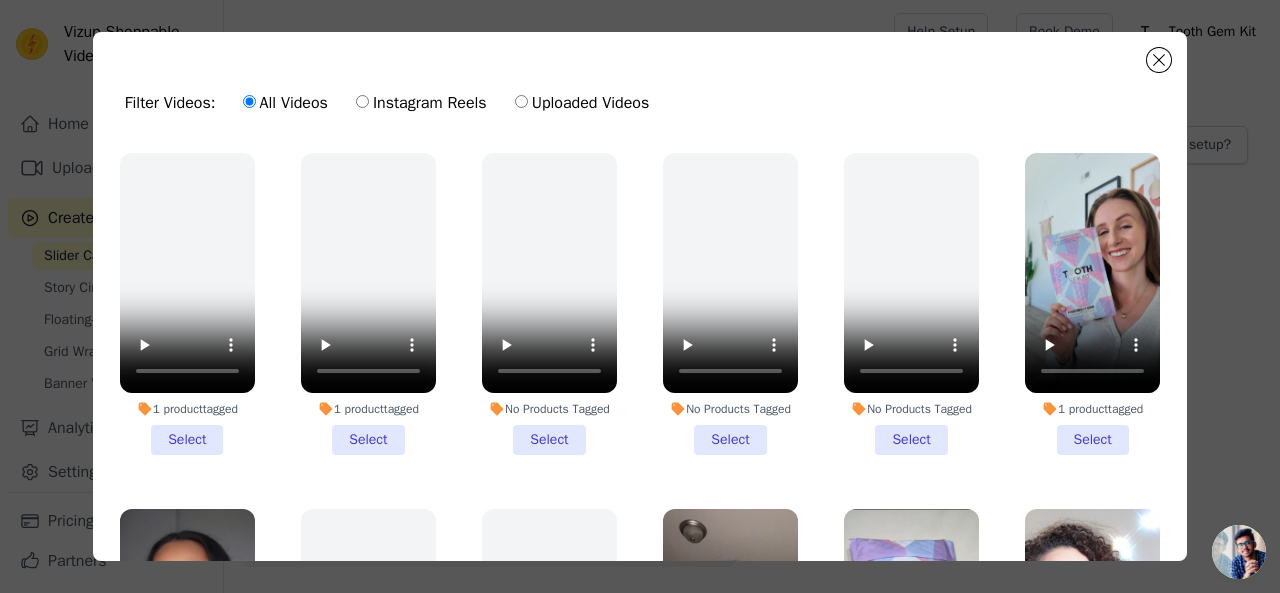 click on "Instagram Reels" at bounding box center [421, 103] 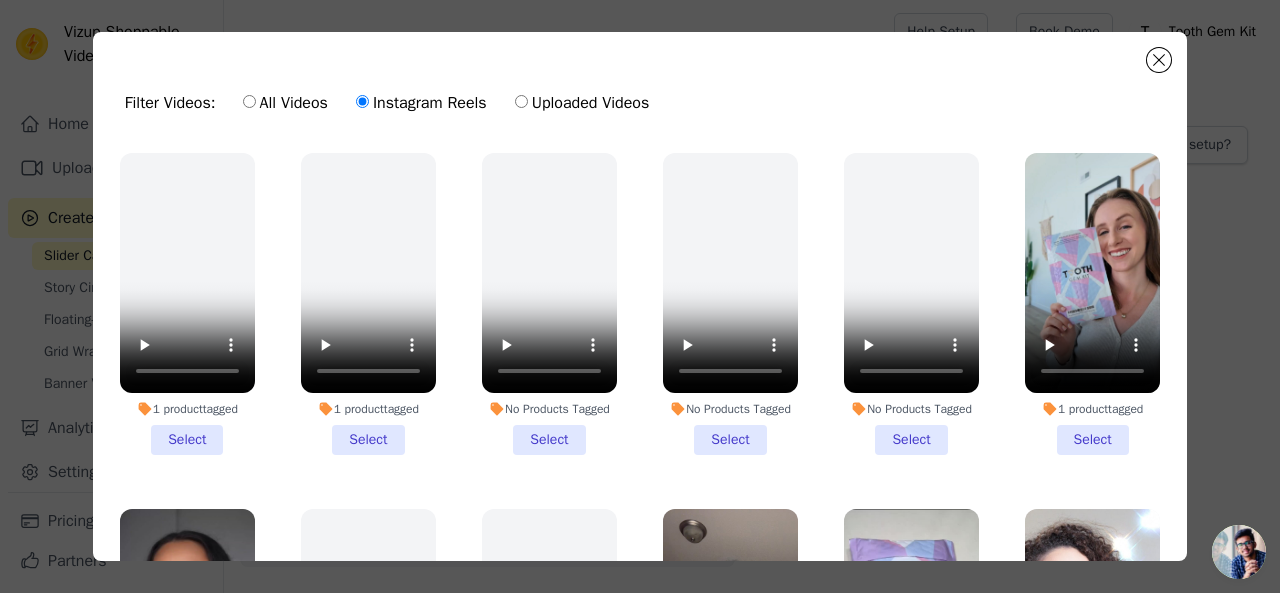 click on "Uploaded Videos" at bounding box center [521, 101] 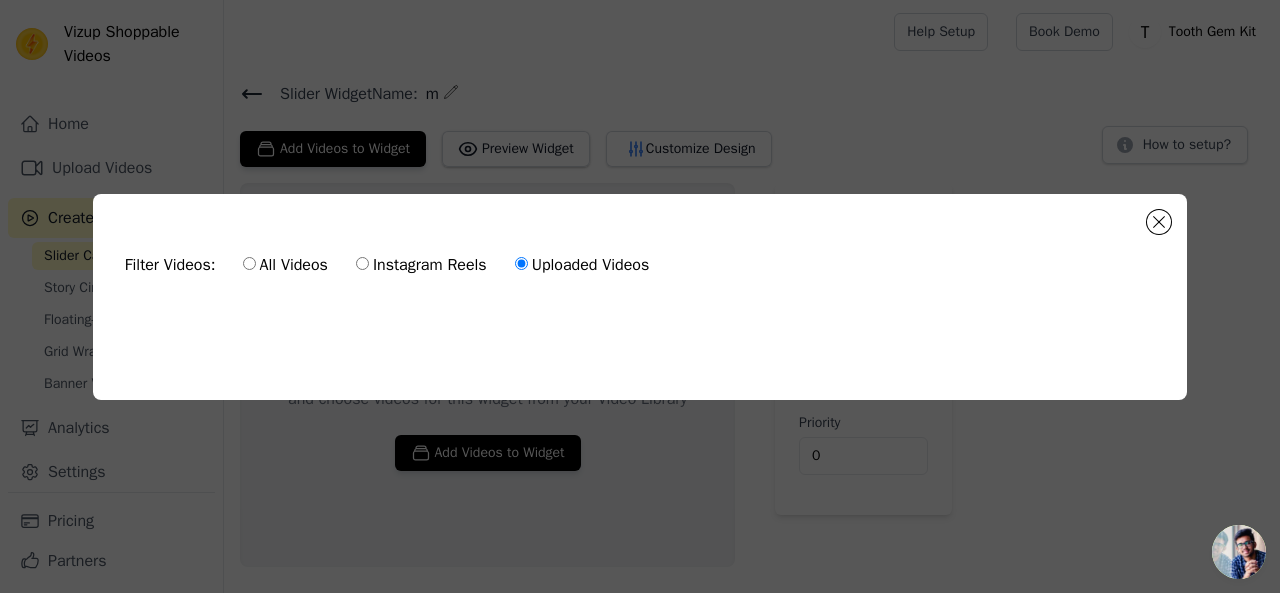 click on "All Videos" at bounding box center [285, 265] 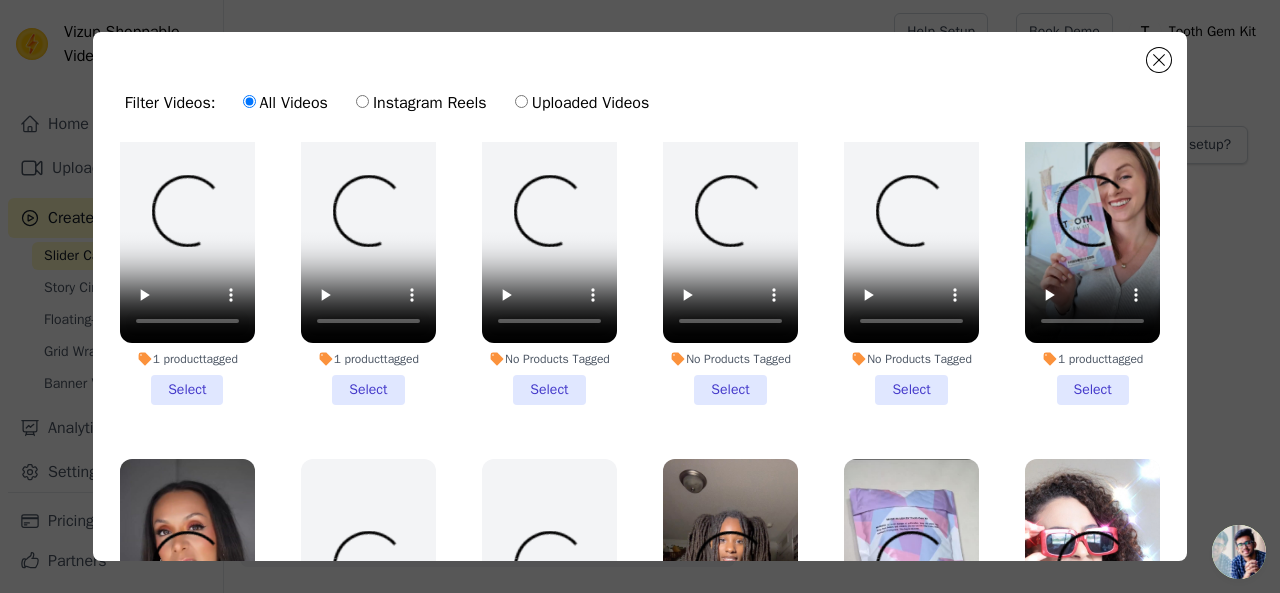 scroll, scrollTop: 33, scrollLeft: 0, axis: vertical 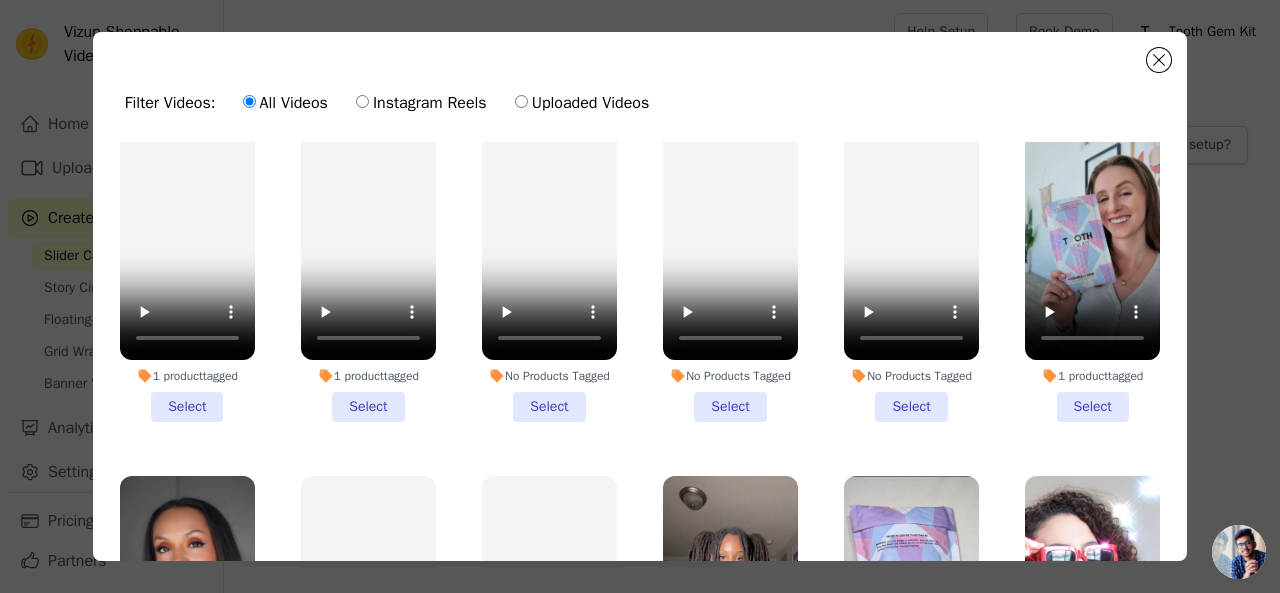 click on "[NUMBER] [TEXT] [TEXT] [TEXT]" at bounding box center (1092, 271) 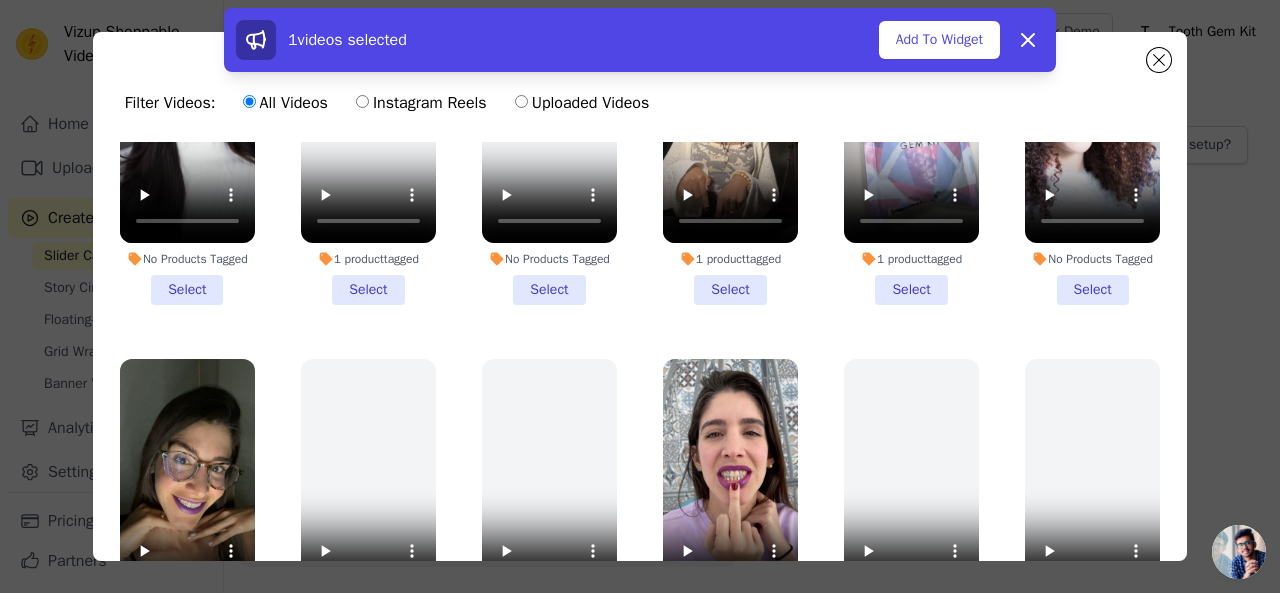 scroll, scrollTop: 516, scrollLeft: 0, axis: vertical 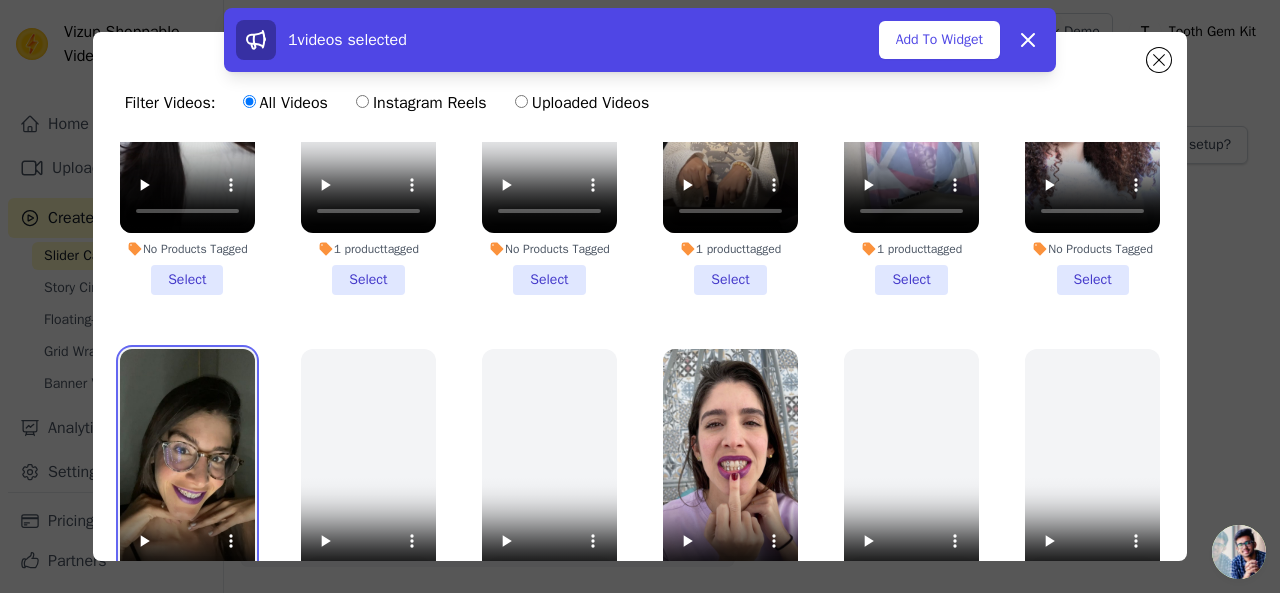 click at bounding box center [187, 469] 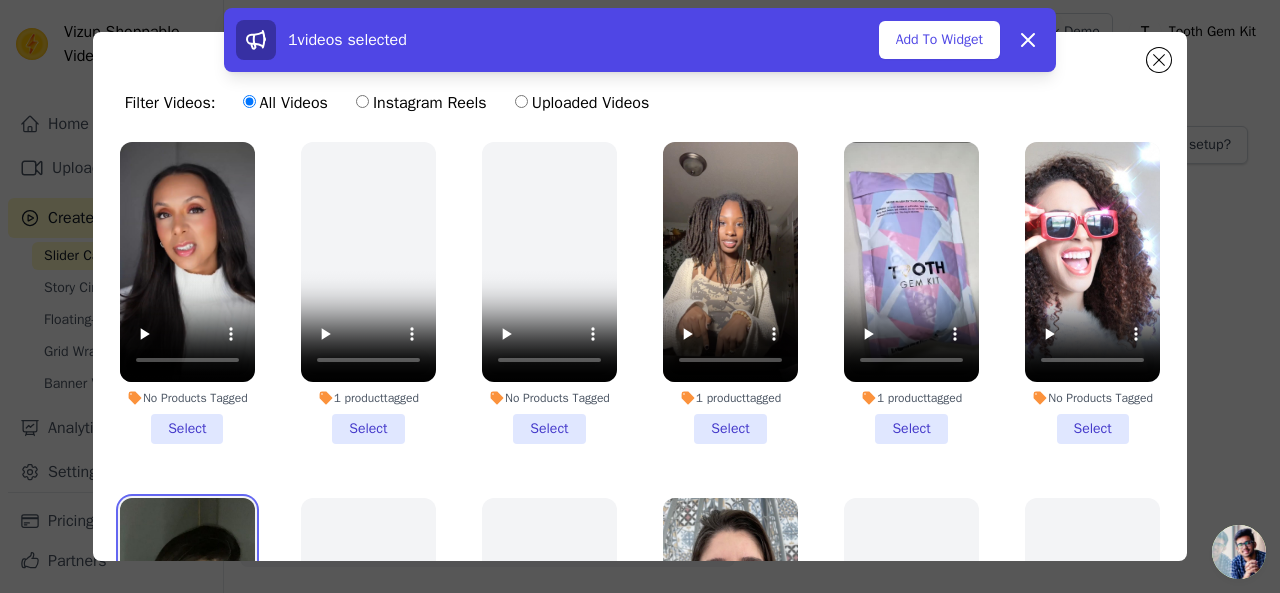 scroll, scrollTop: 366, scrollLeft: 0, axis: vertical 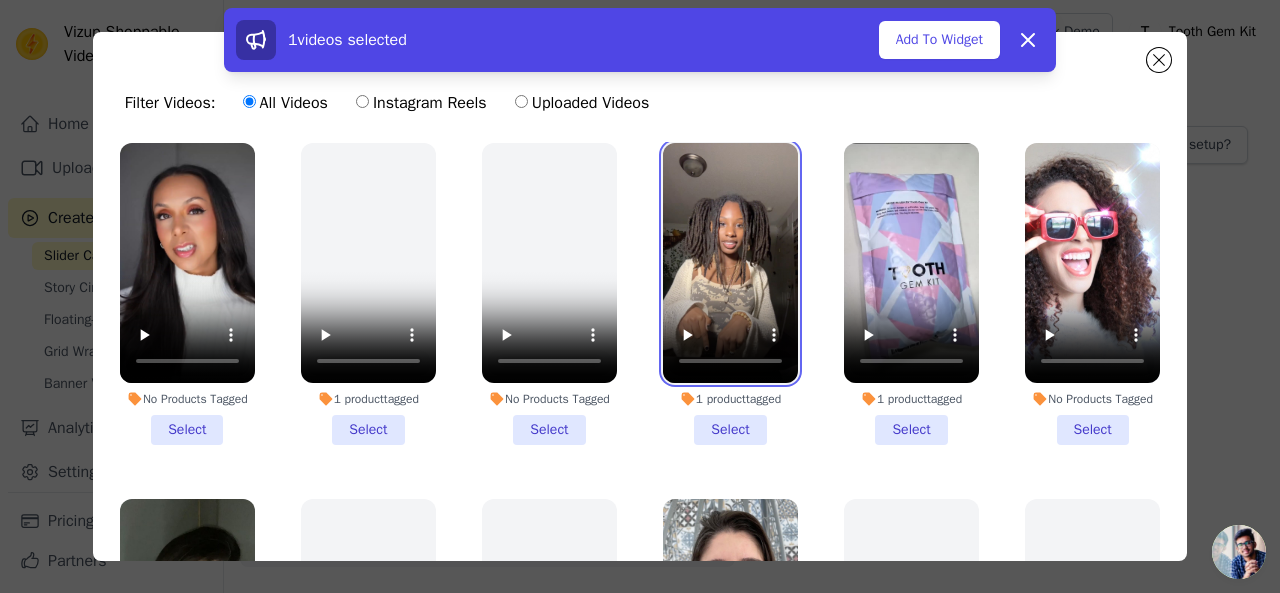 click at bounding box center (730, 263) 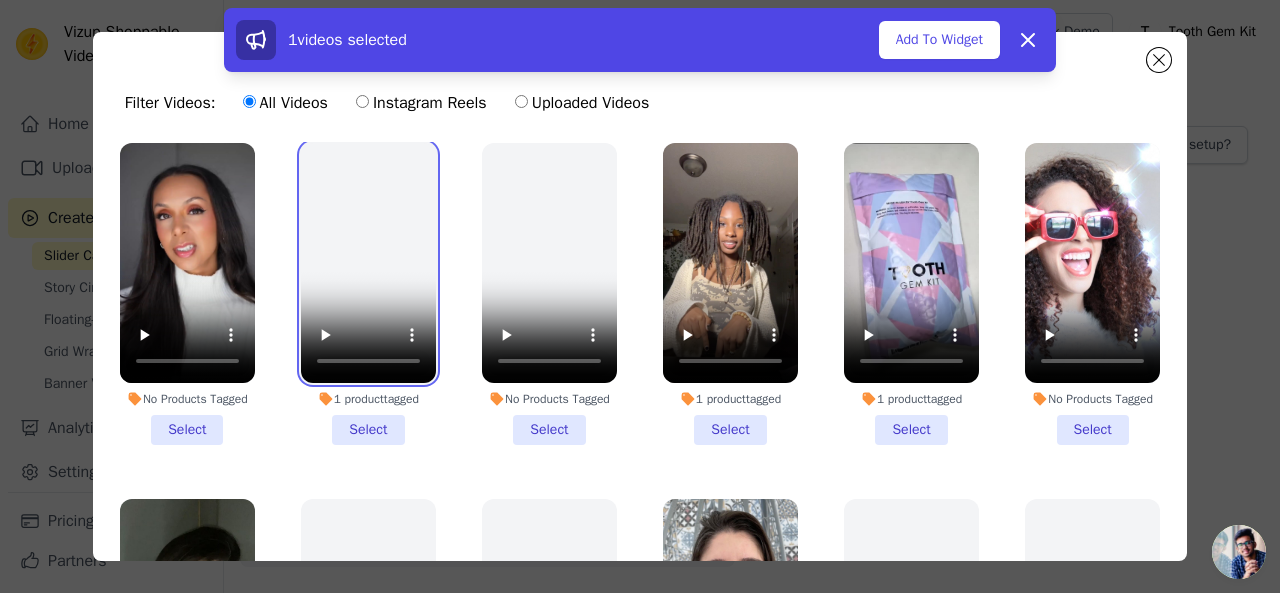 click at bounding box center [368, 263] 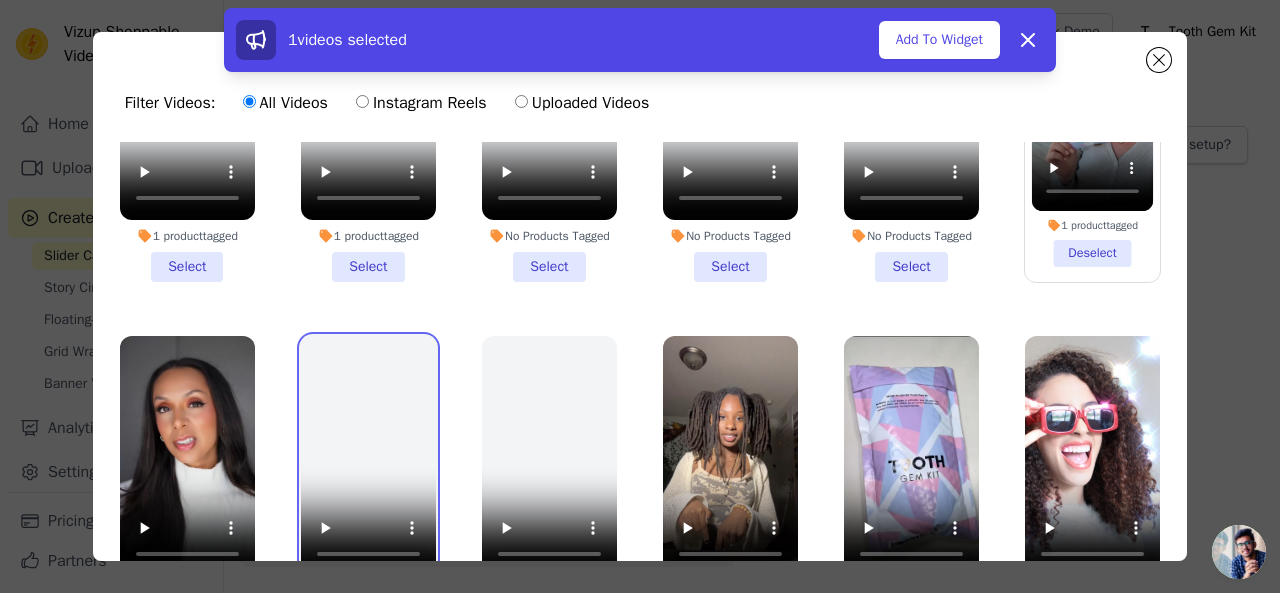 scroll, scrollTop: 166, scrollLeft: 0, axis: vertical 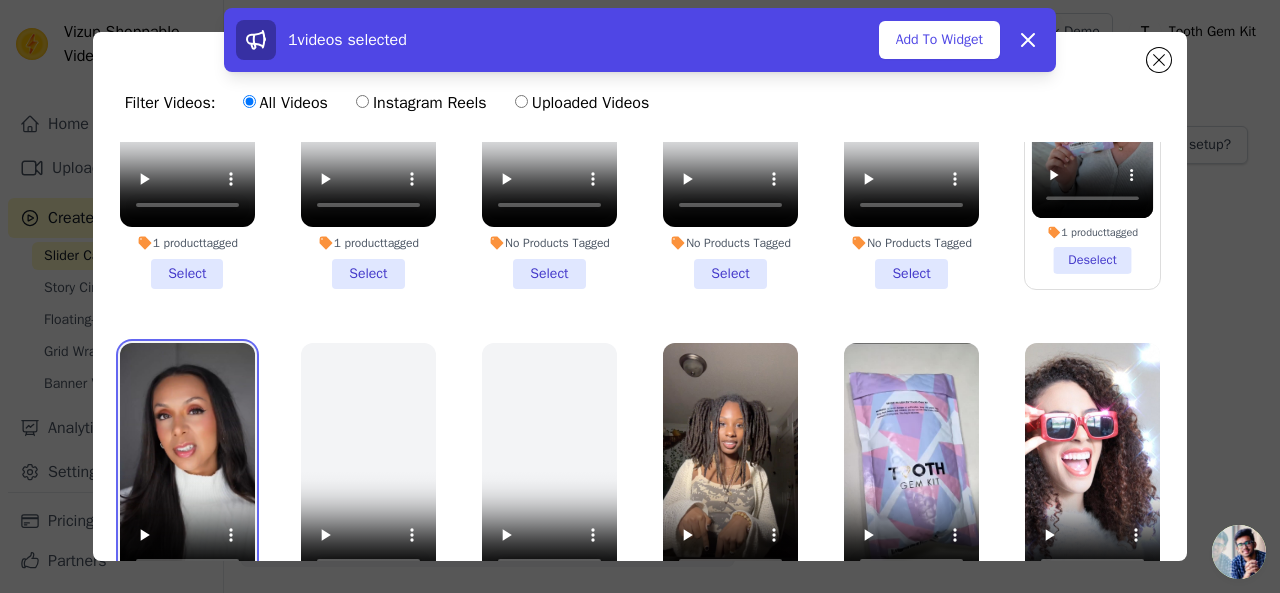 click at bounding box center [187, 463] 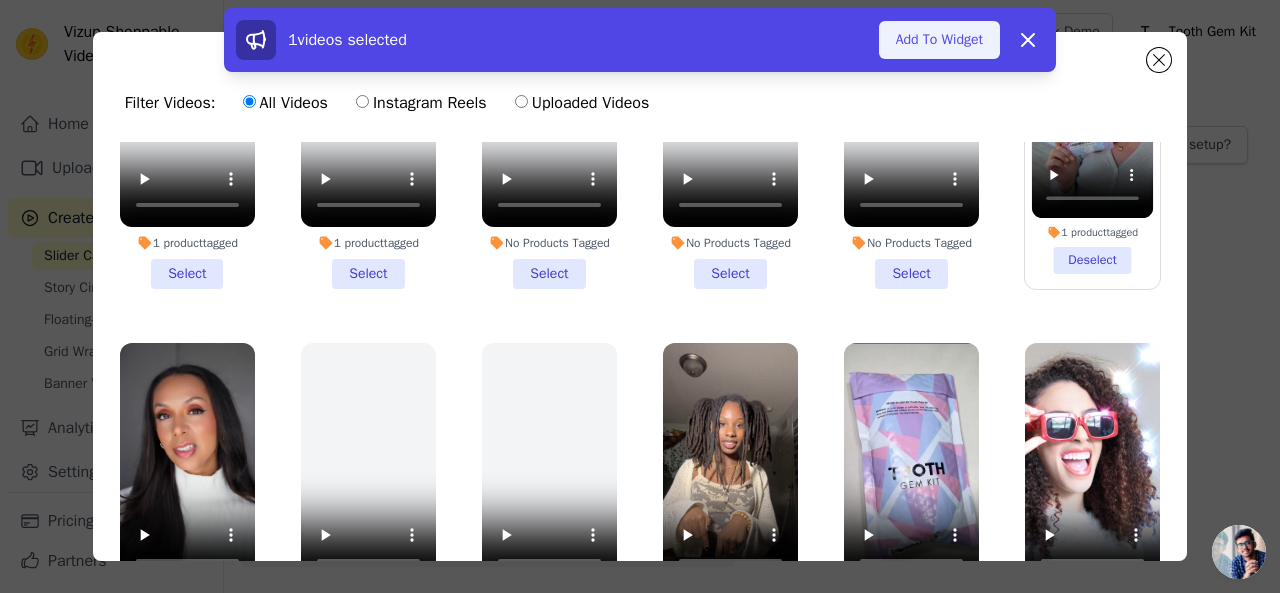click on "Add To Widget" at bounding box center [939, 40] 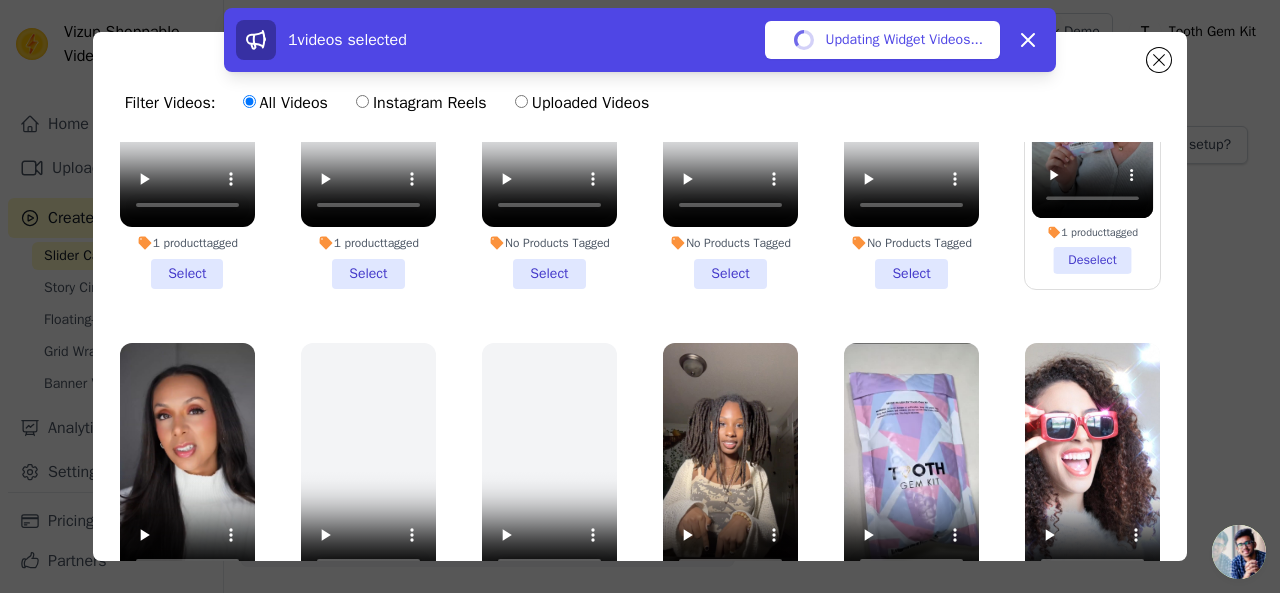 scroll, scrollTop: 0, scrollLeft: 0, axis: both 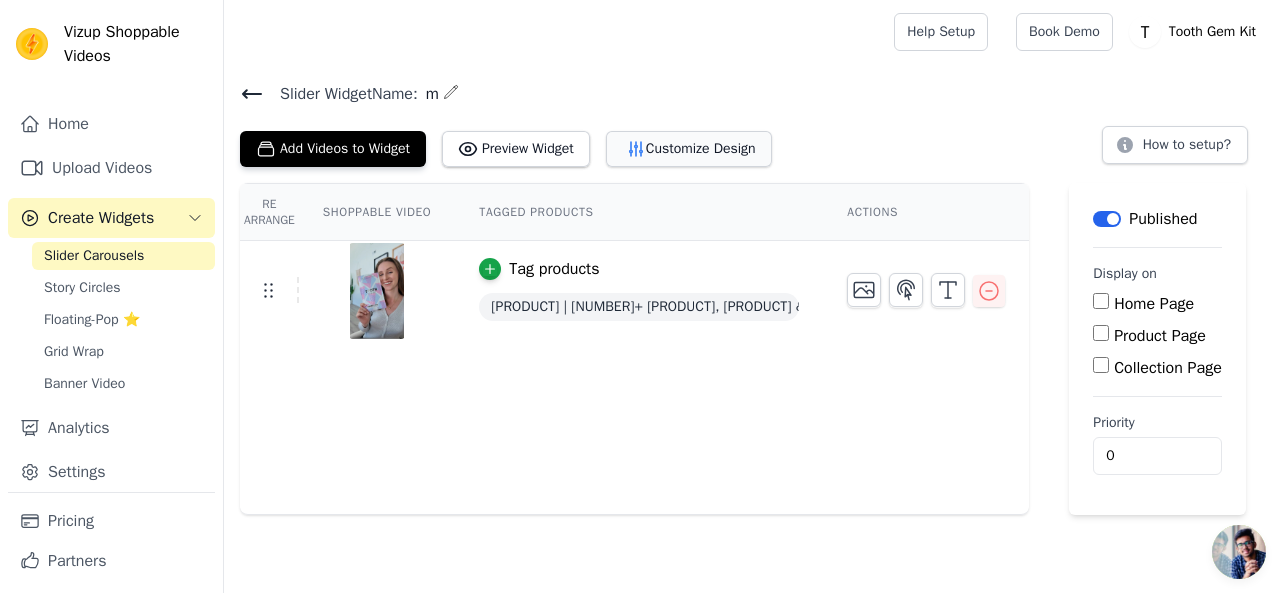 click on "Customize Design" at bounding box center (689, 149) 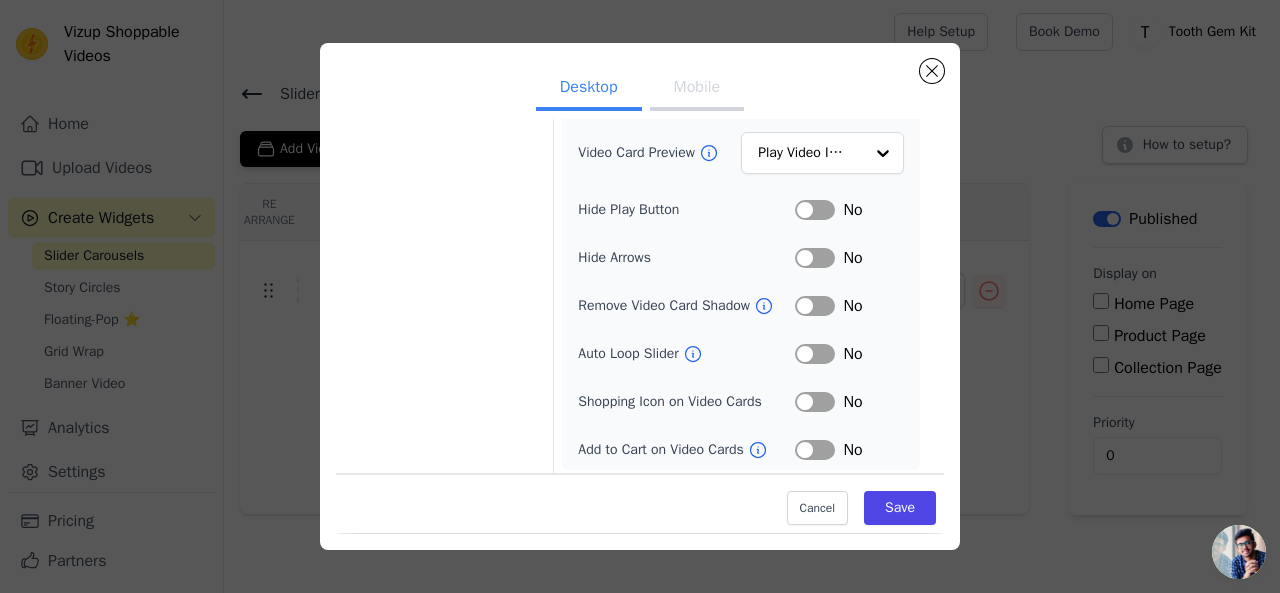 scroll, scrollTop: 0, scrollLeft: 0, axis: both 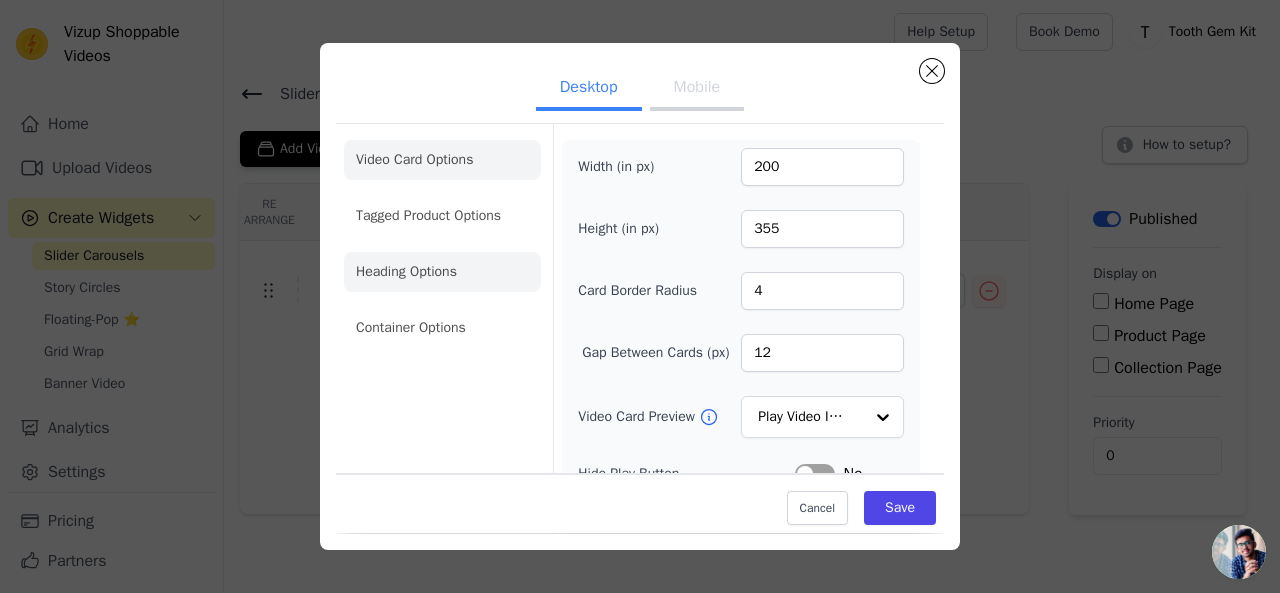 click on "Heading Options" 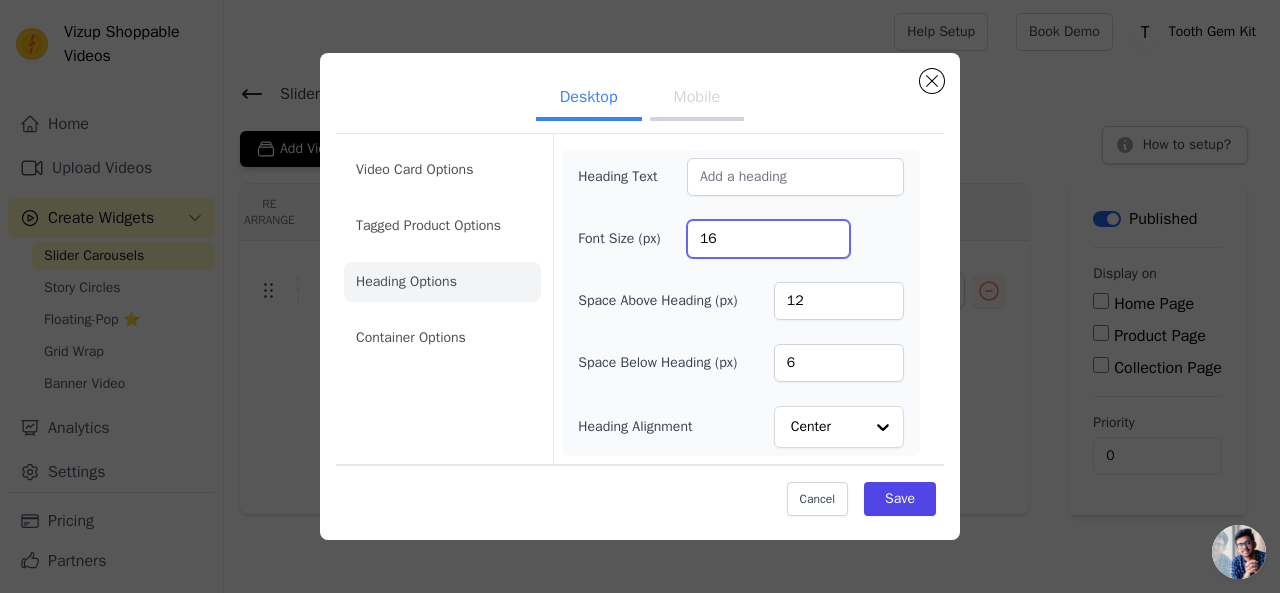 drag, startPoint x: 788, startPoint y: 235, endPoint x: 588, endPoint y: 261, distance: 201.68292 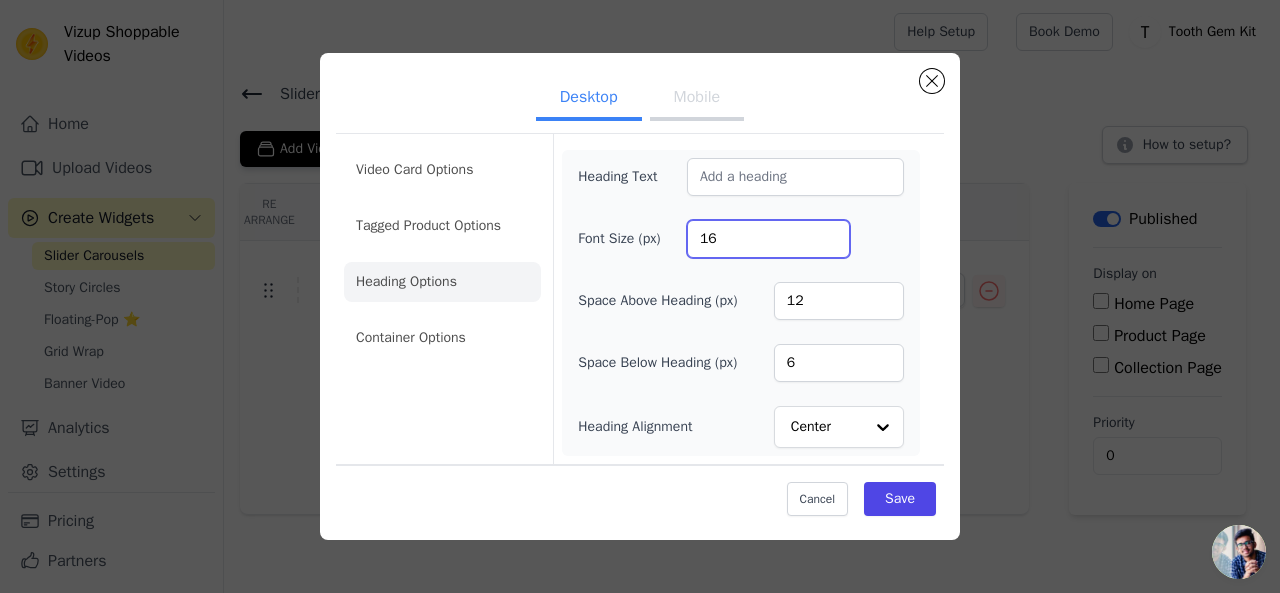 click on "[TEXT] [NUMBER] [NUMBER] [NUMBER] [NUMBER] [TEXT] [TEXT]" at bounding box center (741, 303) 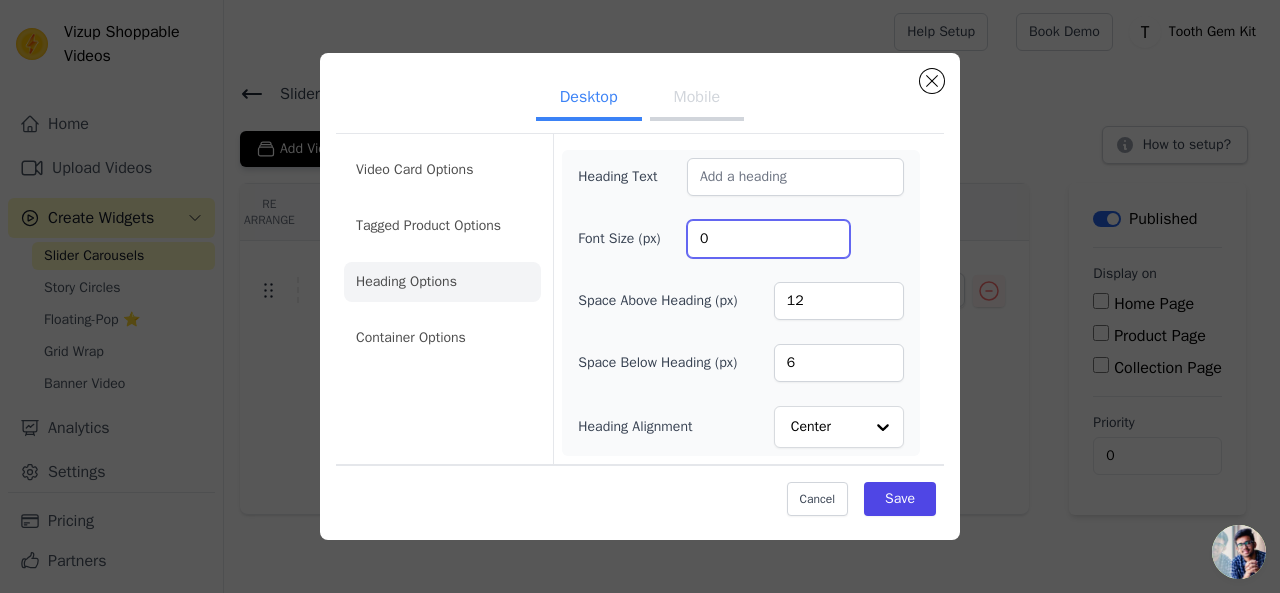 type on "0" 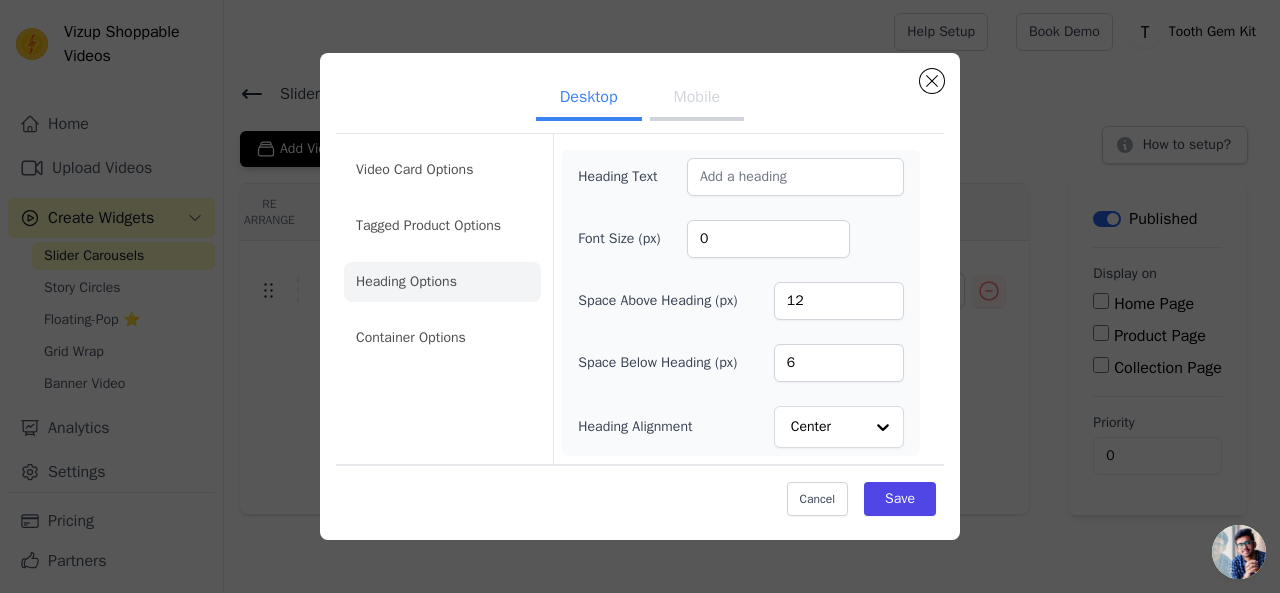 click on "[TEXT] [NUMBER] [NUMBER] [NUMBER] [NUMBER] [TEXT] [TEXT]" at bounding box center [741, 303] 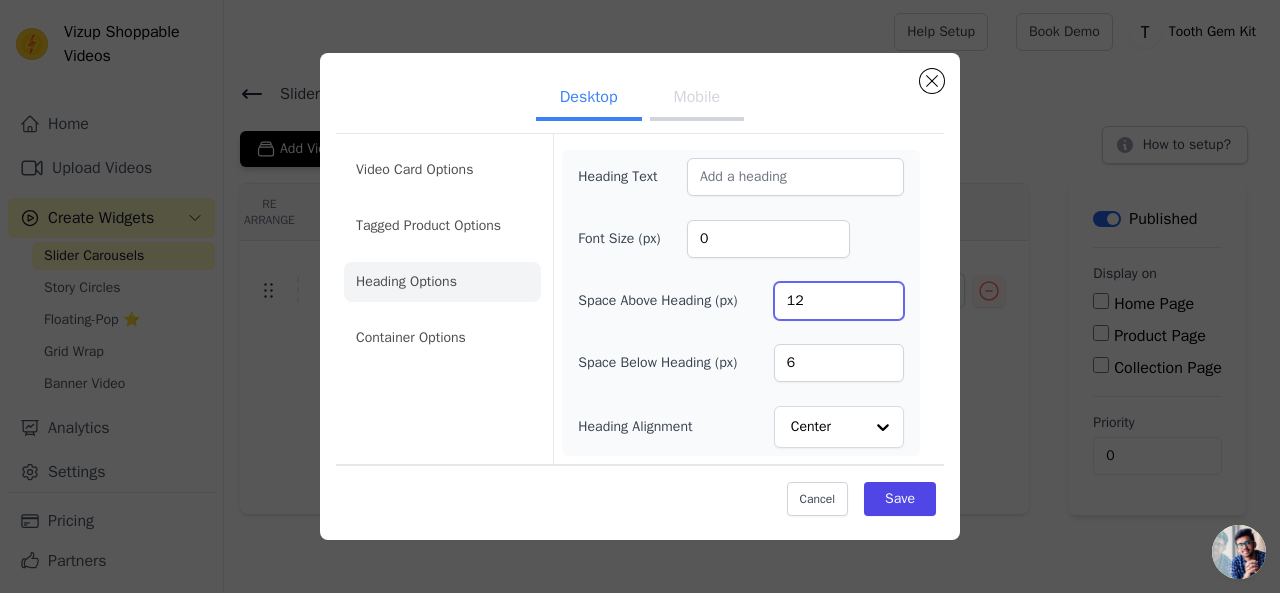 drag, startPoint x: 822, startPoint y: 295, endPoint x: 731, endPoint y: 305, distance: 91.5478 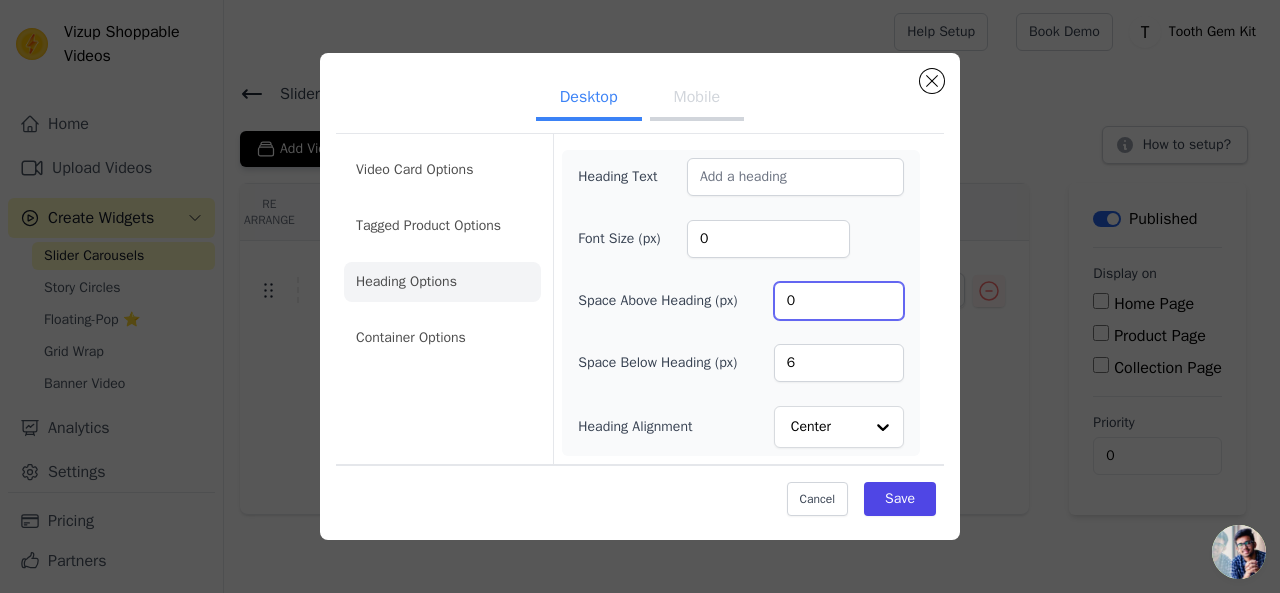 type on "0" 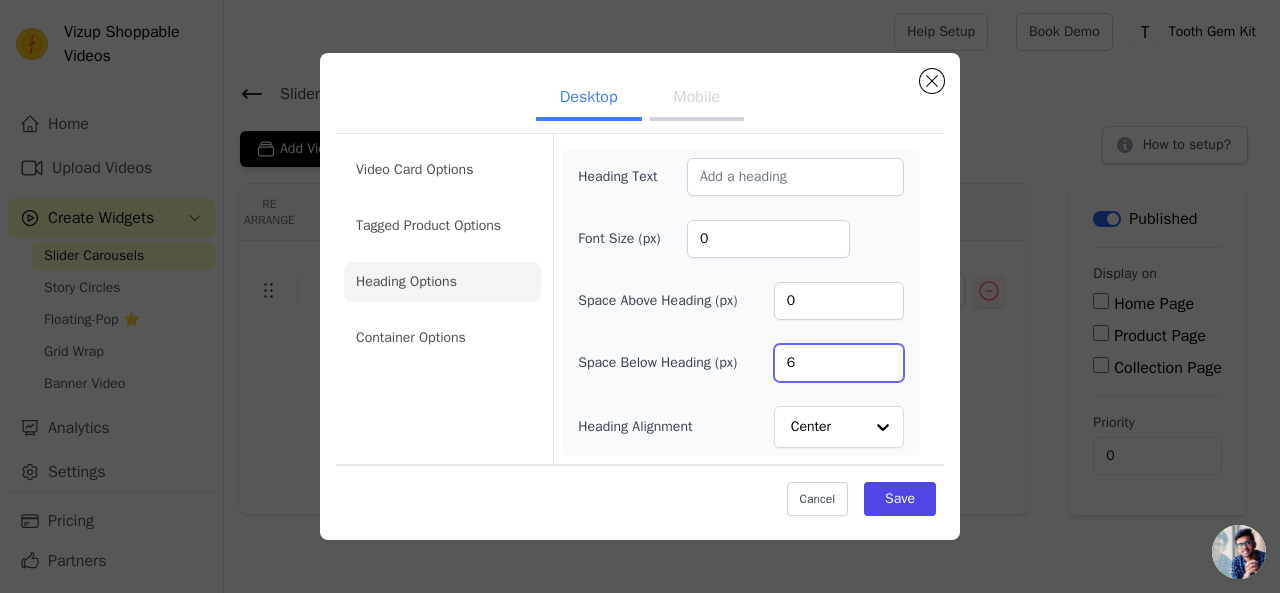 drag, startPoint x: 822, startPoint y: 361, endPoint x: 740, endPoint y: 365, distance: 82.0975 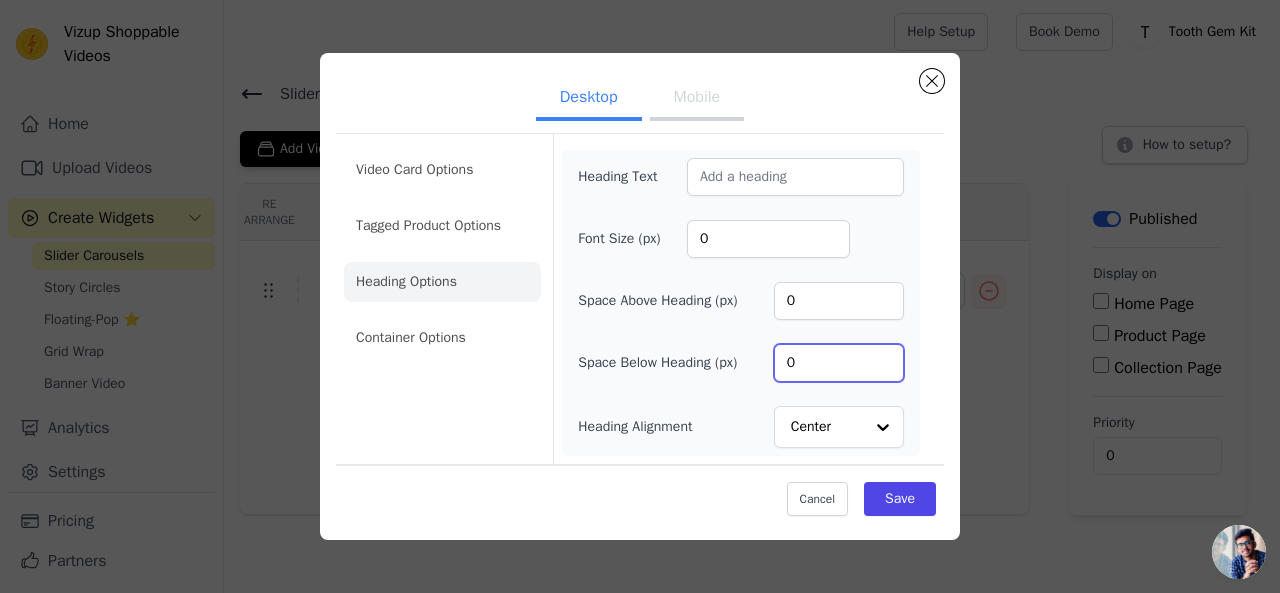 type on "0" 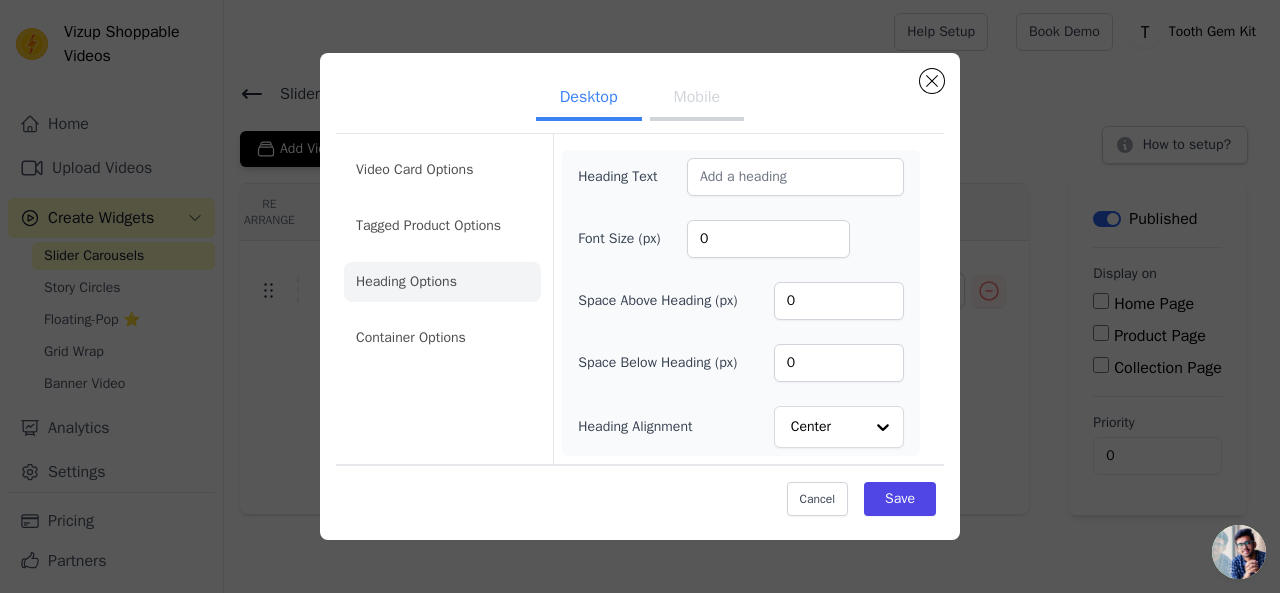 click on "[TEXT] [NUMBER] [NUMBER] [NUMBER] [NUMBER] [TEXT] [TEXT]" at bounding box center (741, 303) 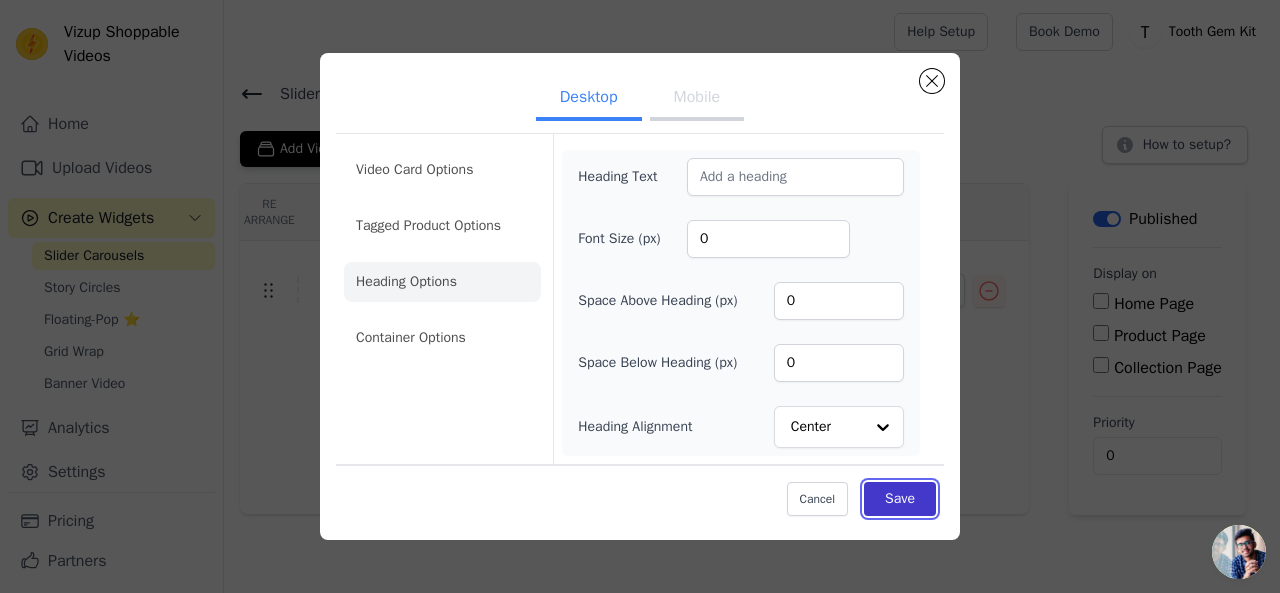 click on "Save" at bounding box center [900, 499] 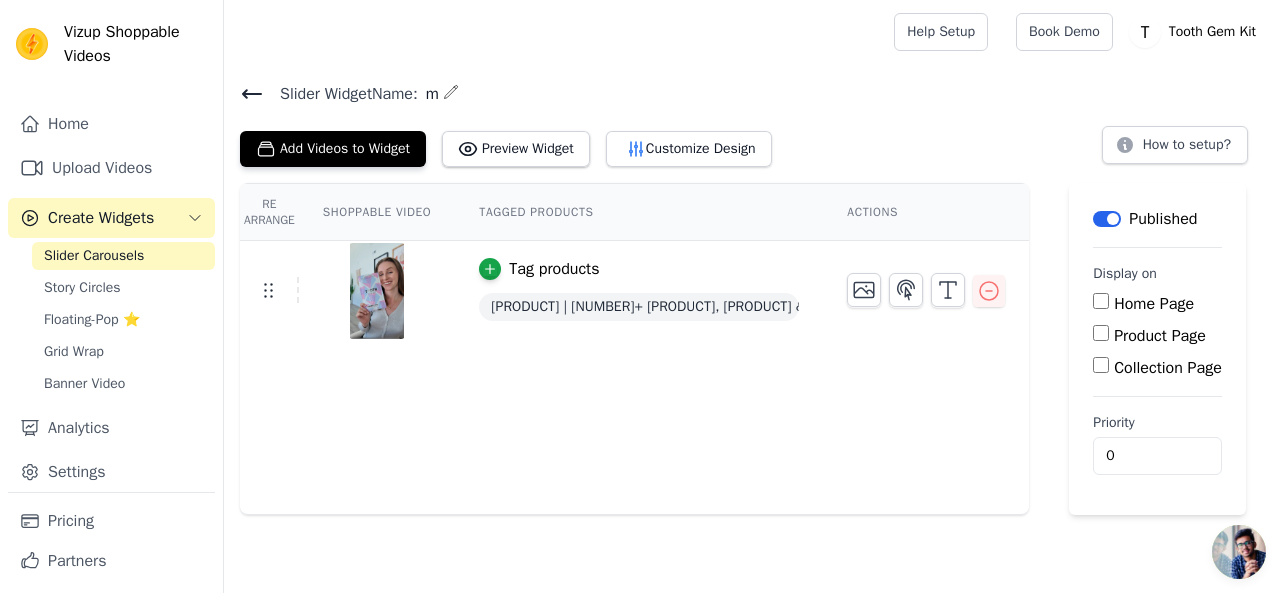 click on "Re Arrange" at bounding box center (269, 212) 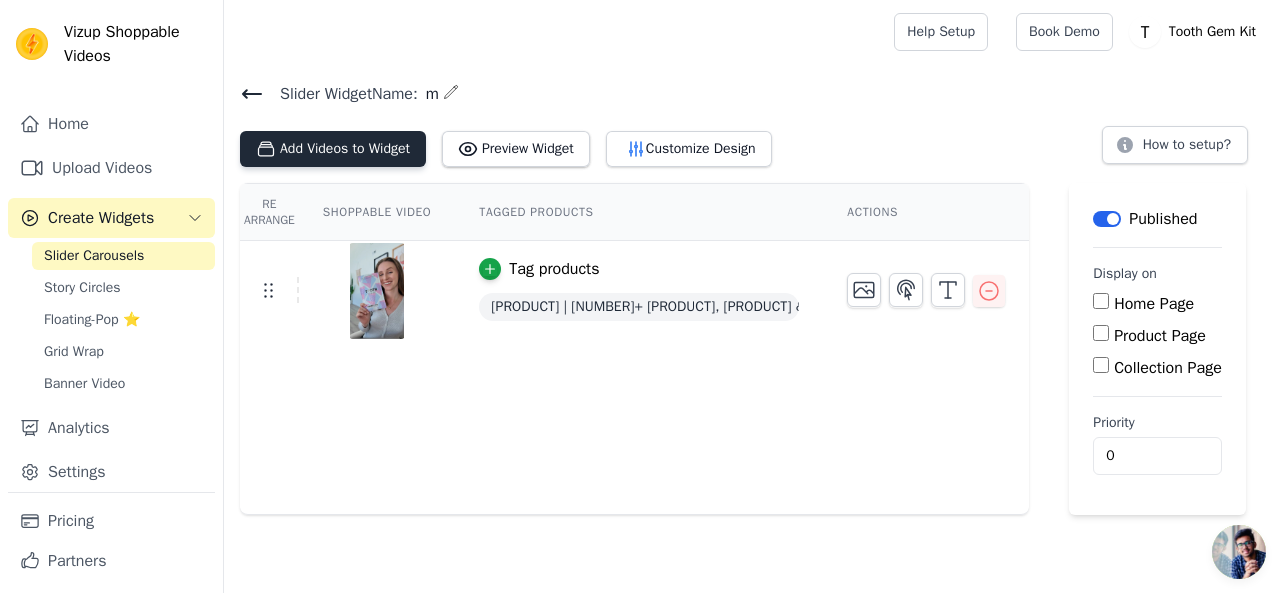 click on "Add Videos to Widget" at bounding box center (333, 149) 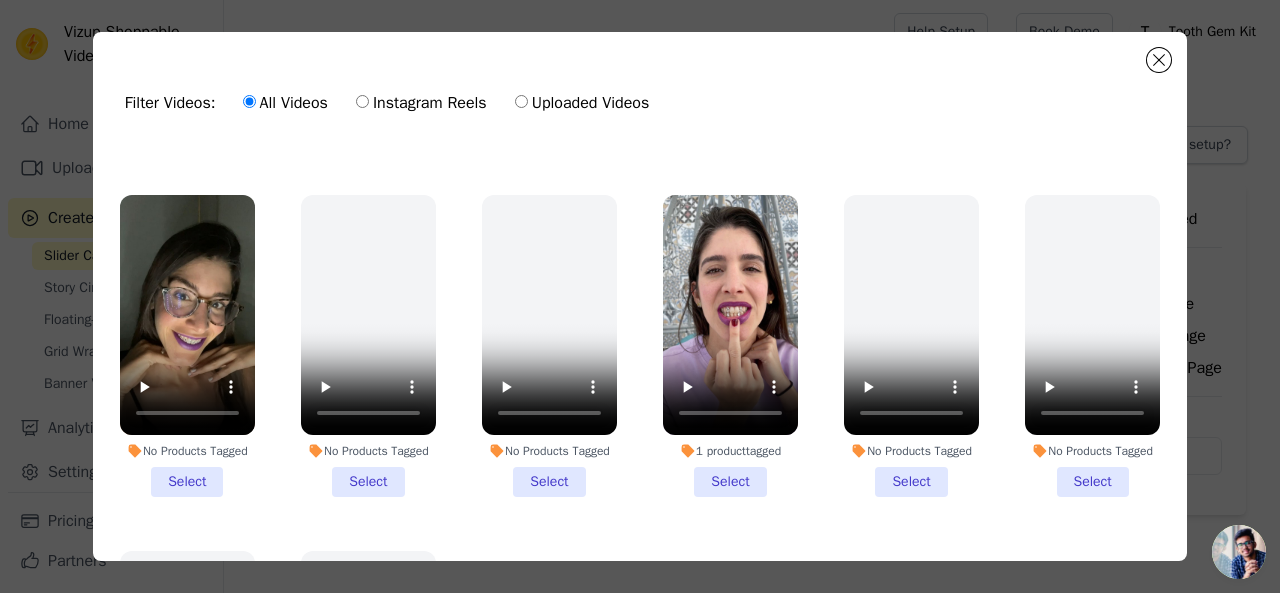 scroll, scrollTop: 650, scrollLeft: 0, axis: vertical 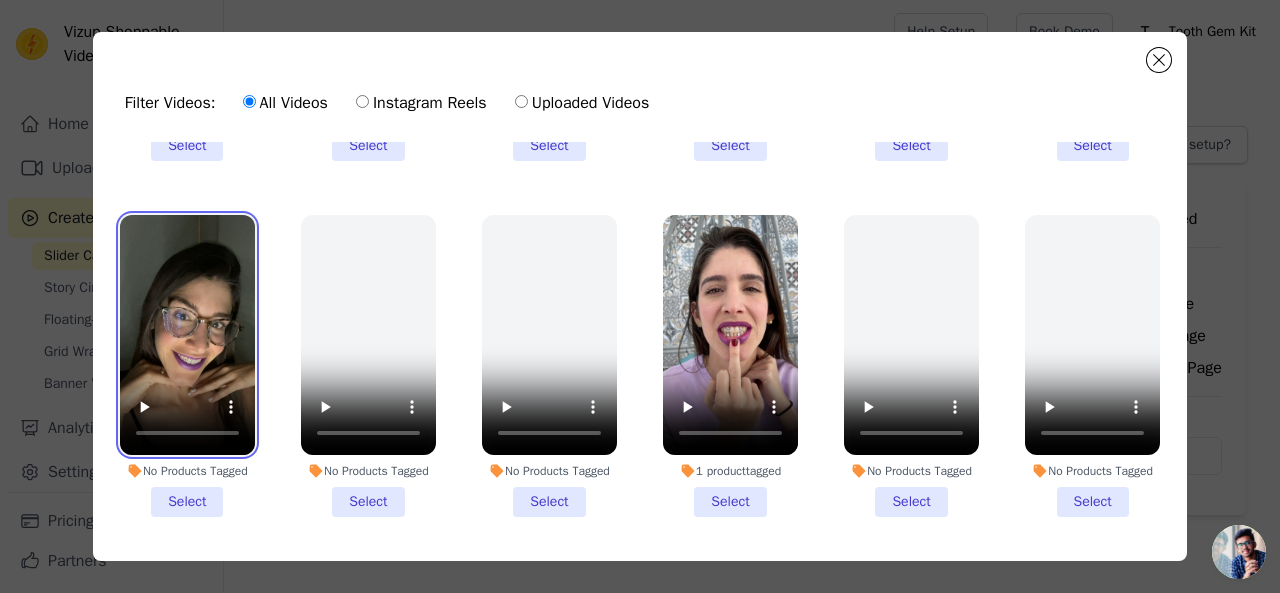 click at bounding box center (187, 335) 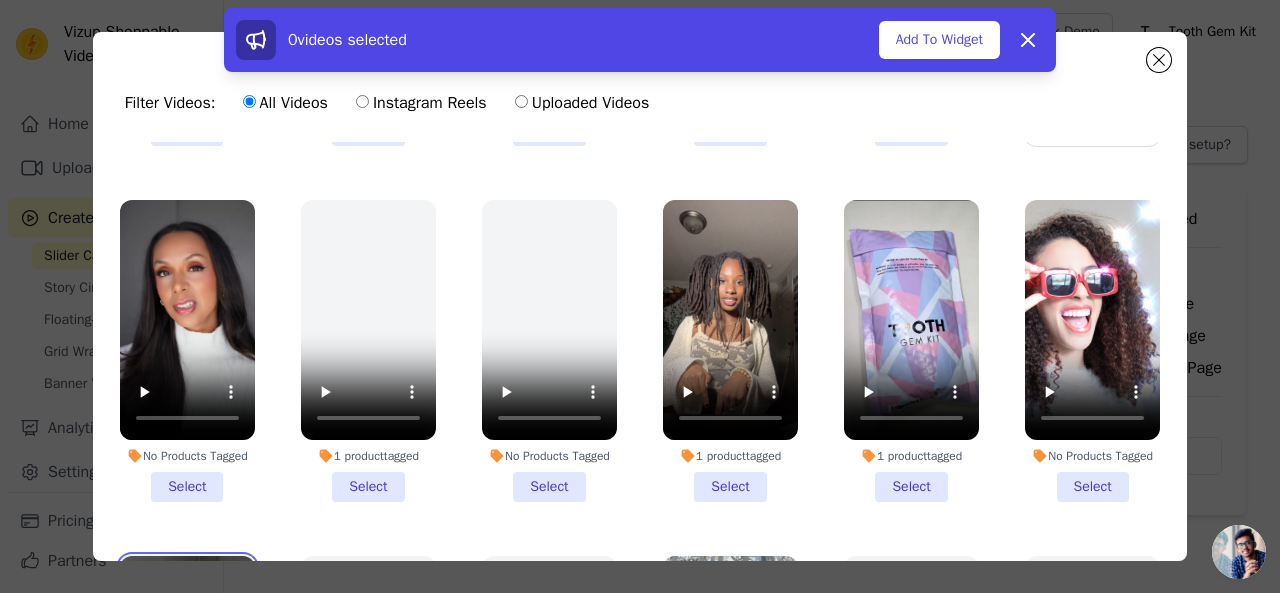 scroll, scrollTop: 250, scrollLeft: 0, axis: vertical 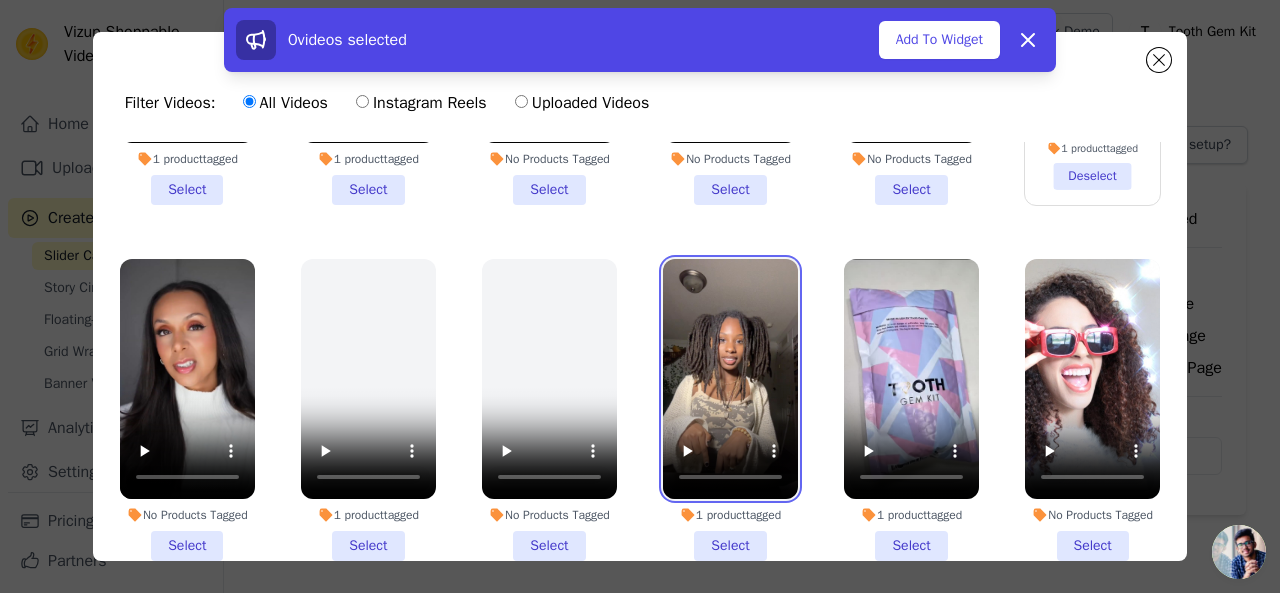 click at bounding box center [730, 379] 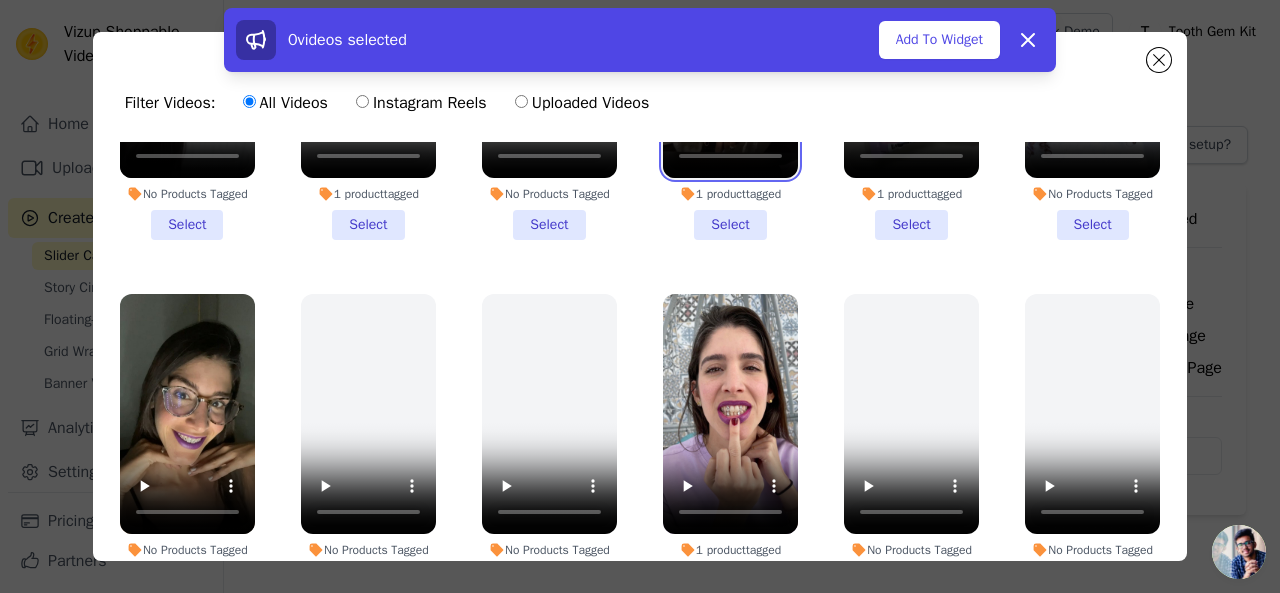 scroll, scrollTop: 600, scrollLeft: 0, axis: vertical 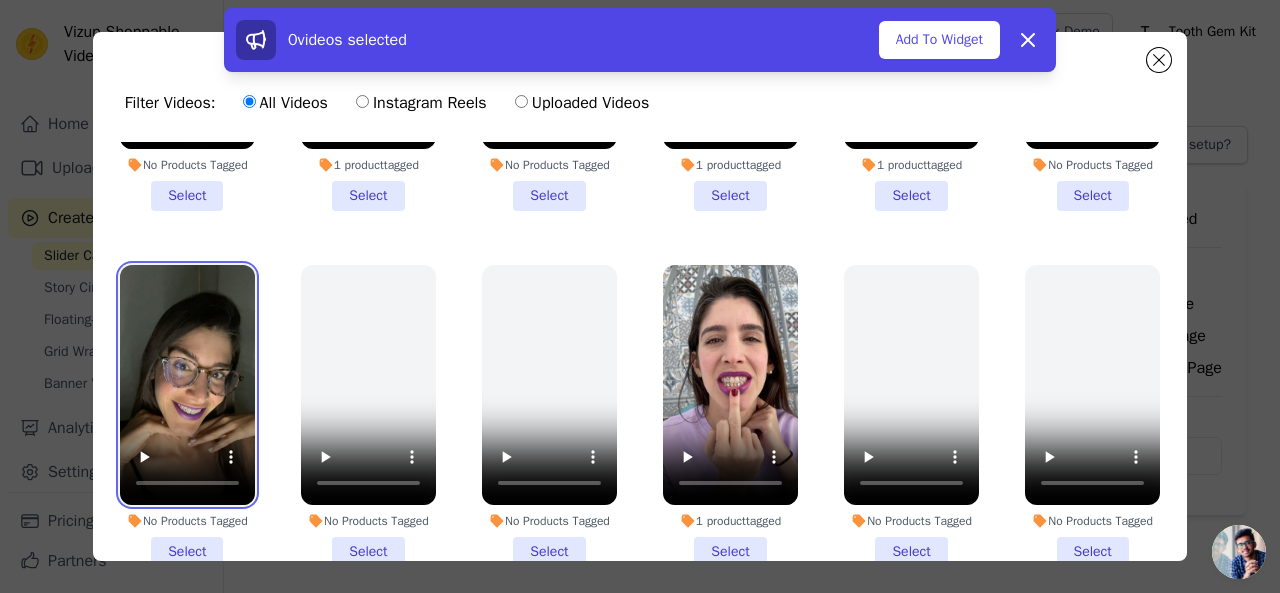 click at bounding box center [187, 385] 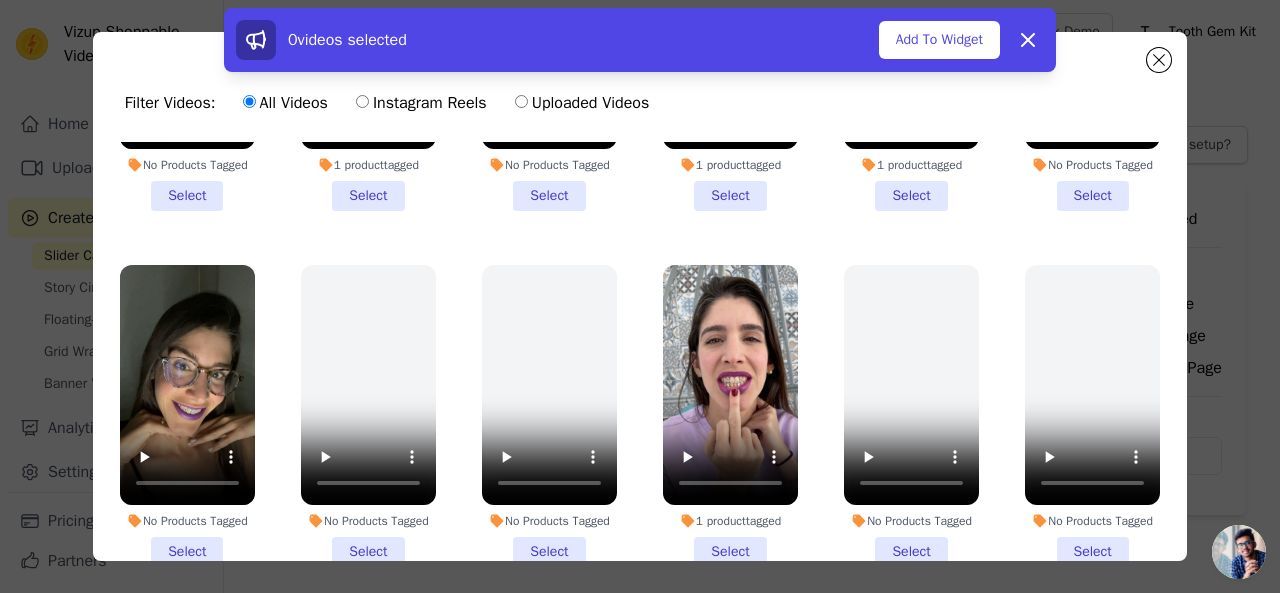 click on "No Products Tagged     Select" at bounding box center [187, 416] 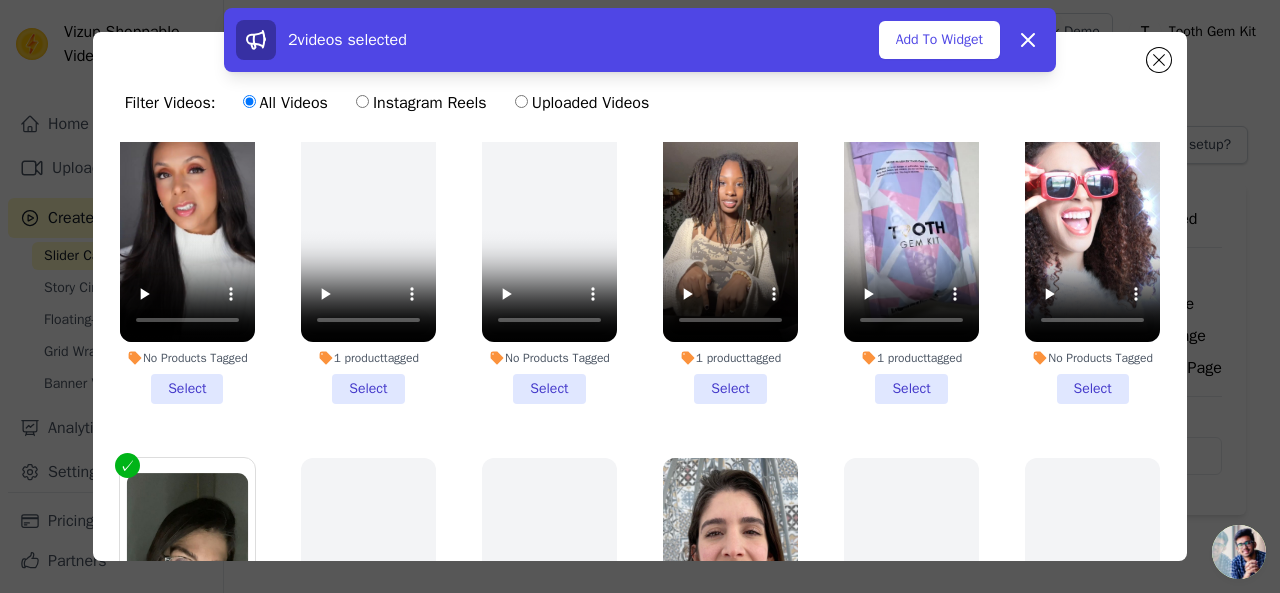 scroll, scrollTop: 383, scrollLeft: 0, axis: vertical 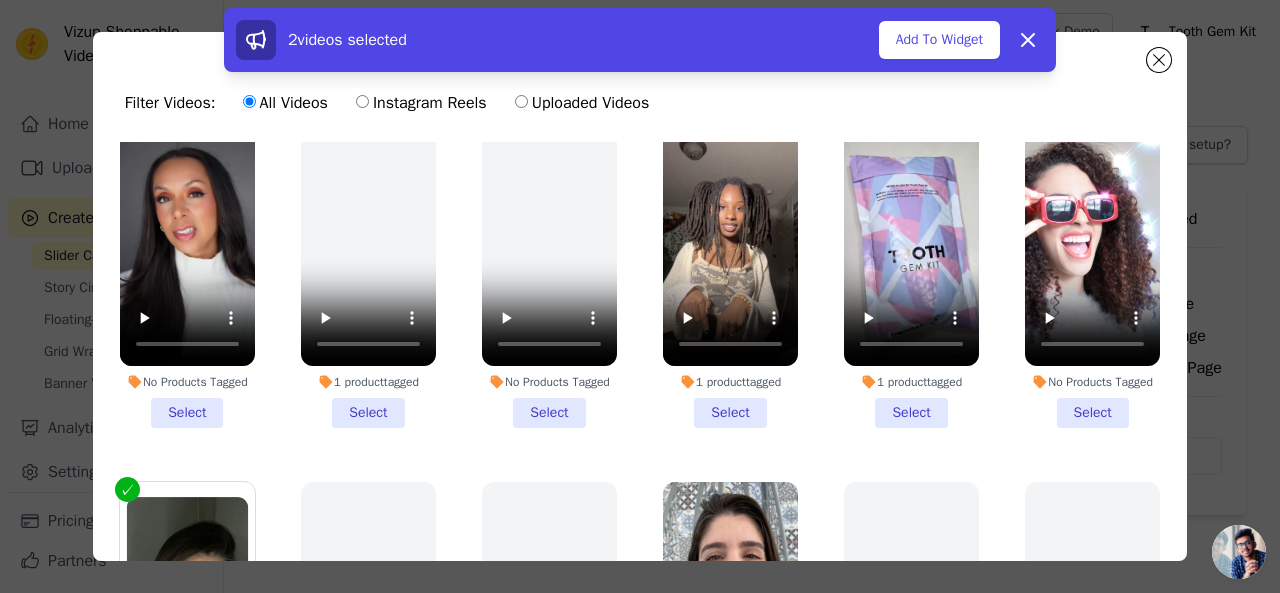 click on "[NUMBER] [TEXT] [TEXT] [TEXT]" at bounding box center (730, 277) 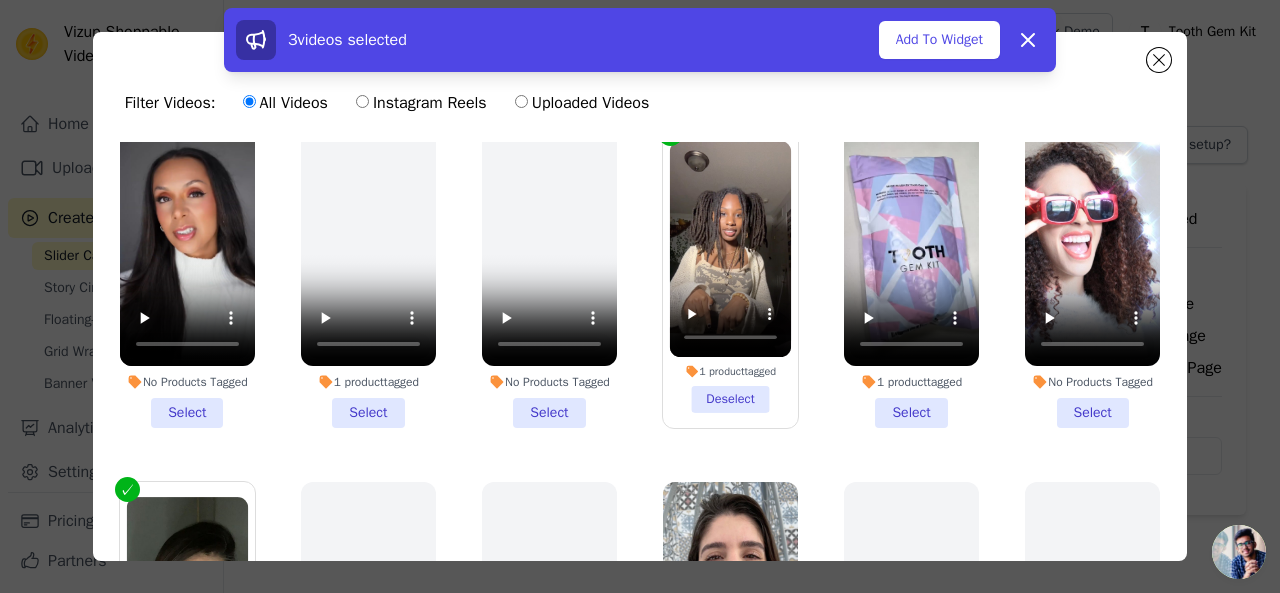 click on "No Products Tagged     Select" at bounding box center [187, 277] 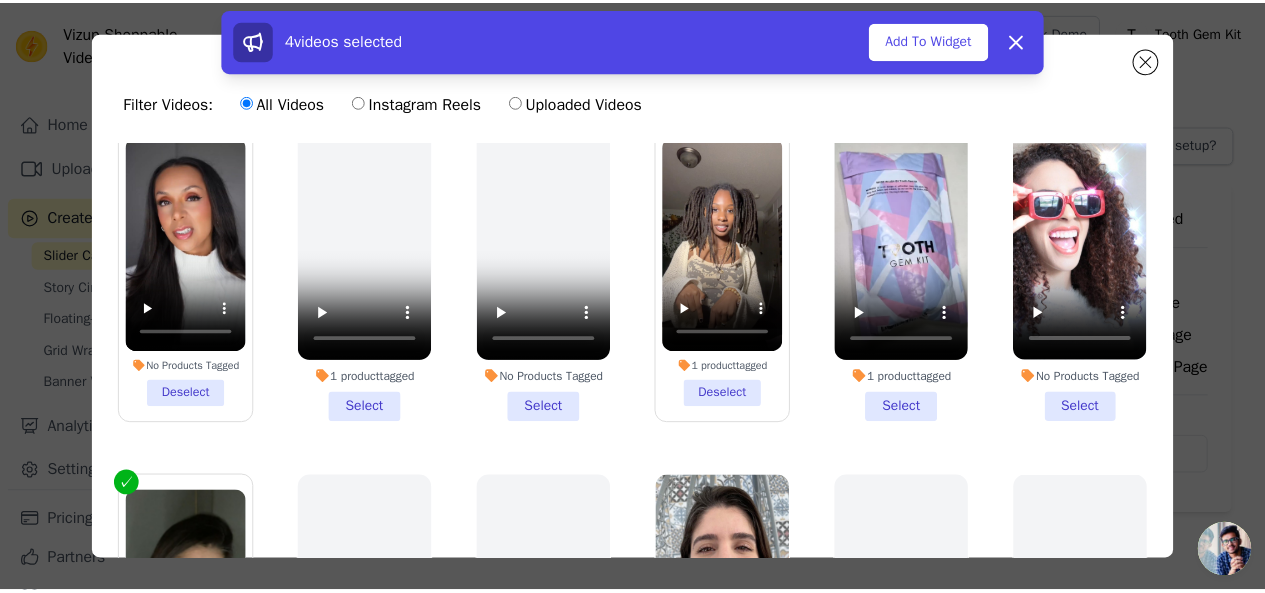 scroll, scrollTop: 433, scrollLeft: 0, axis: vertical 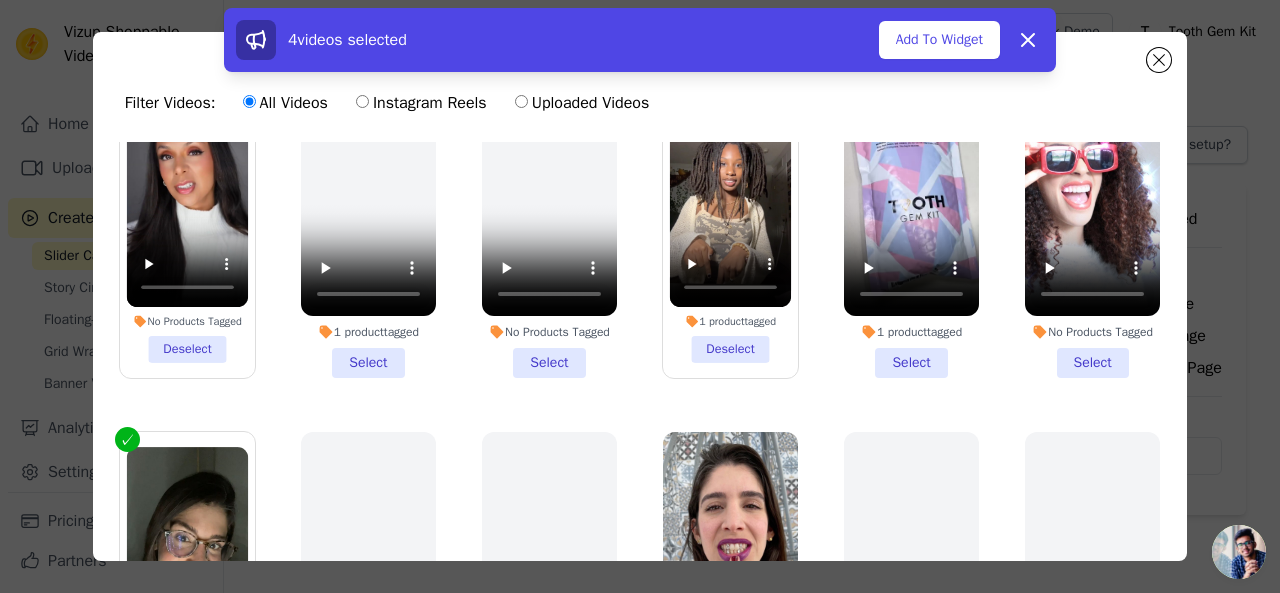 click on "No Products Tagged     Select" at bounding box center (1092, 227) 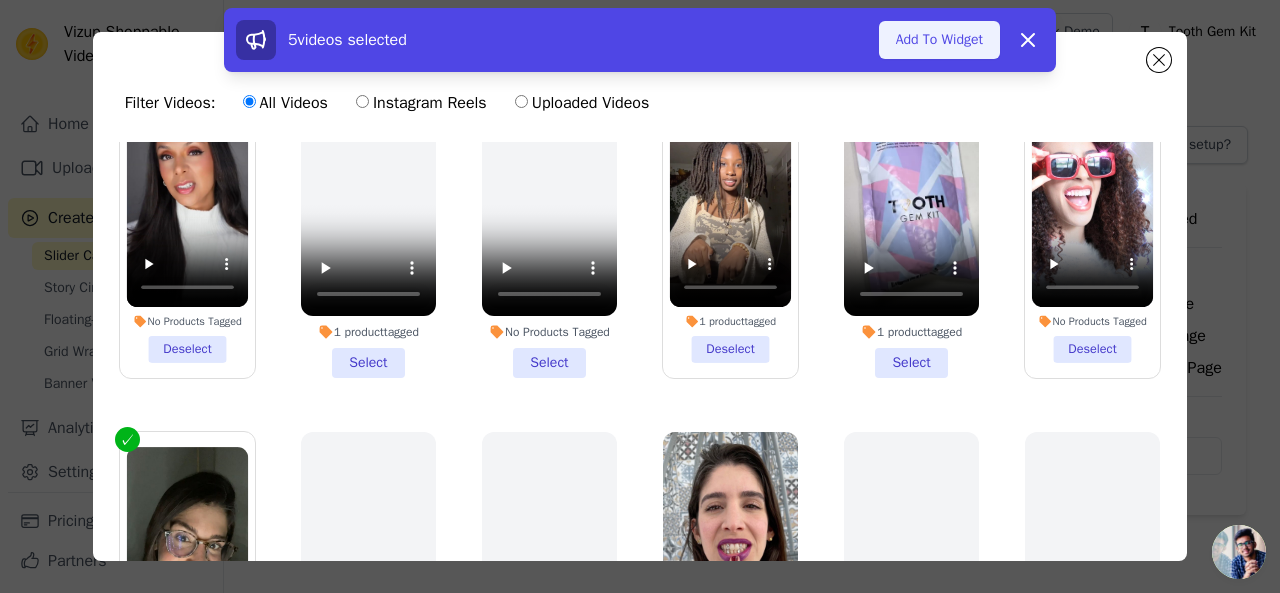 click on "Add To Widget" at bounding box center [939, 40] 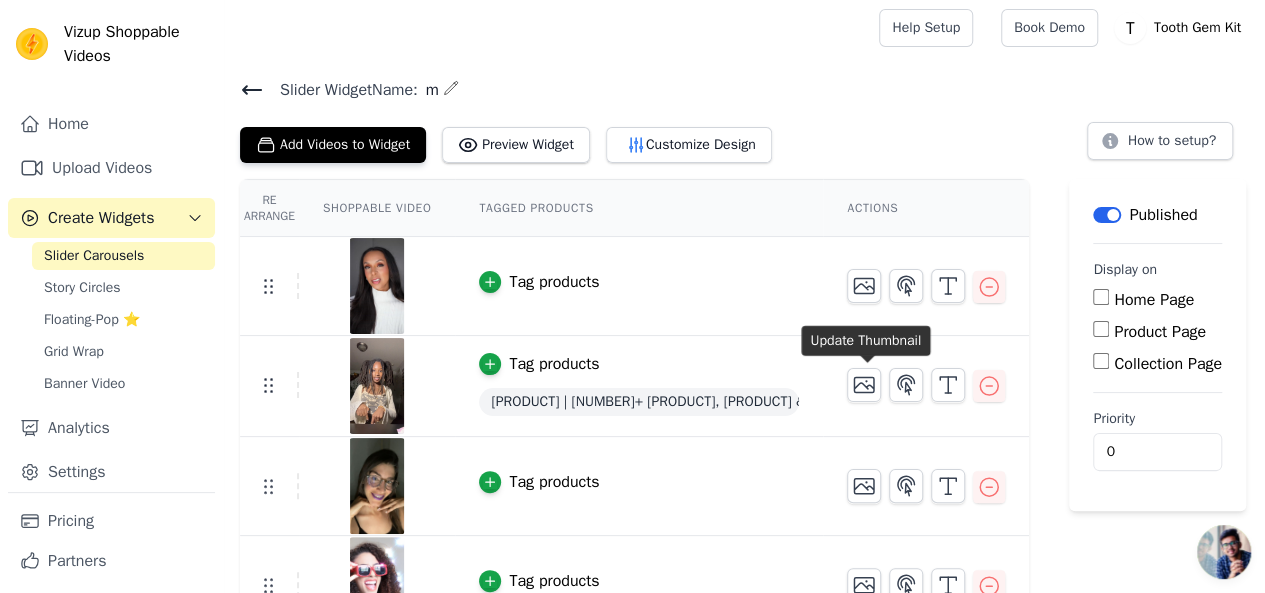 scroll, scrollTop: 0, scrollLeft: 0, axis: both 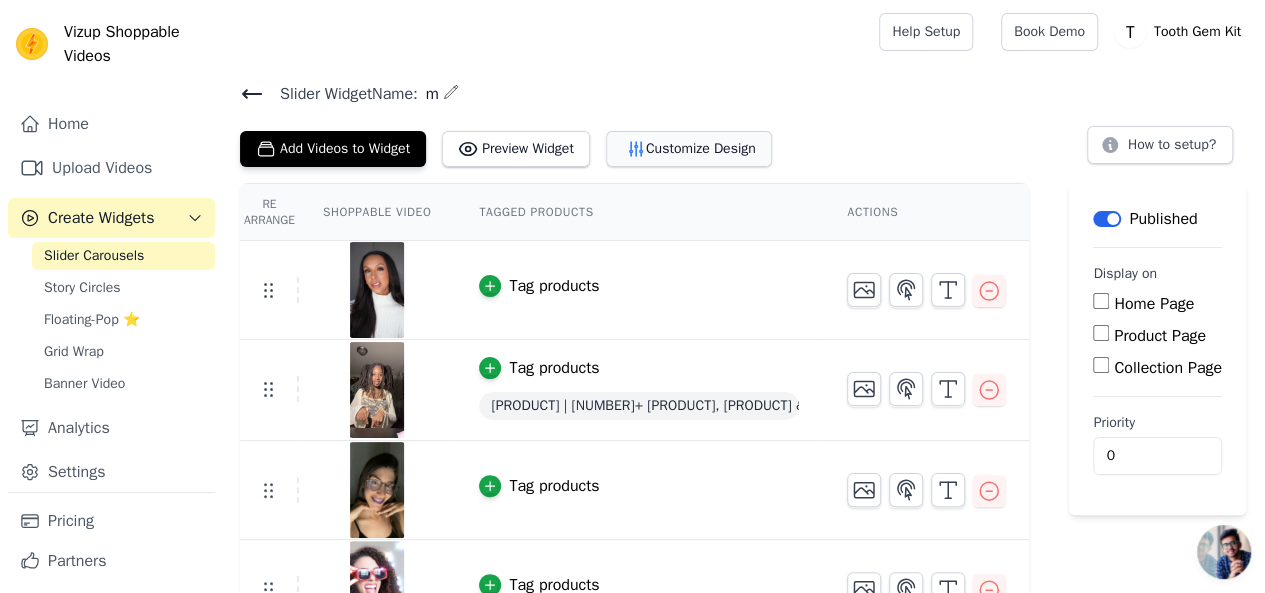 click on "Customize Design" at bounding box center (689, 149) 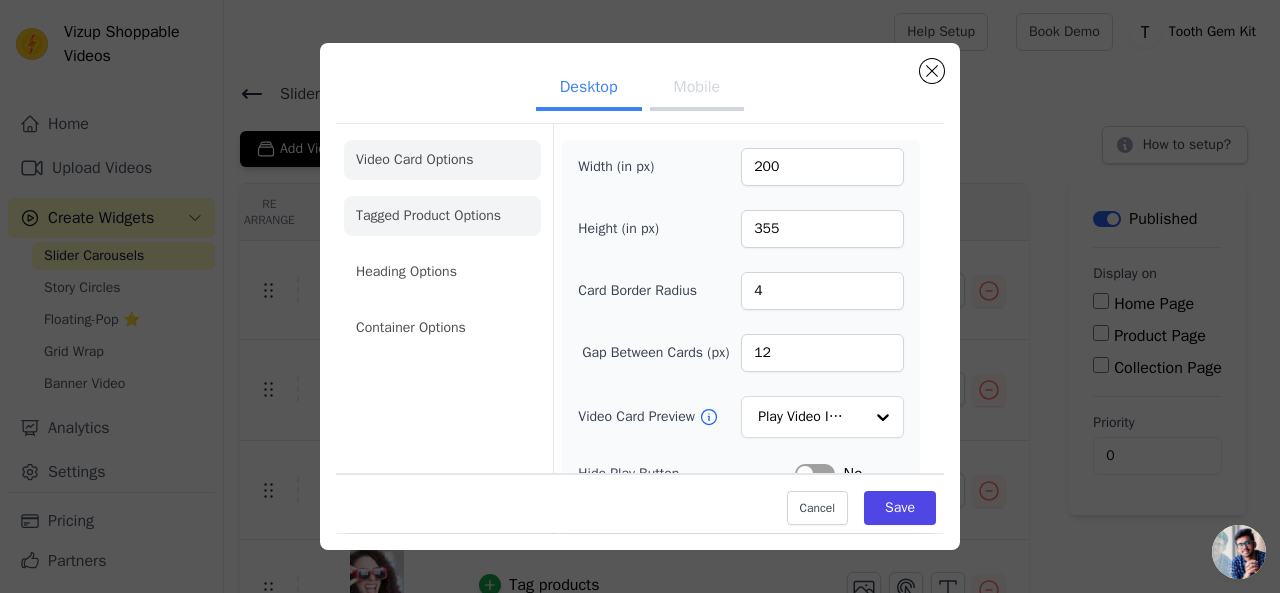 click on "Tagged Product Options" 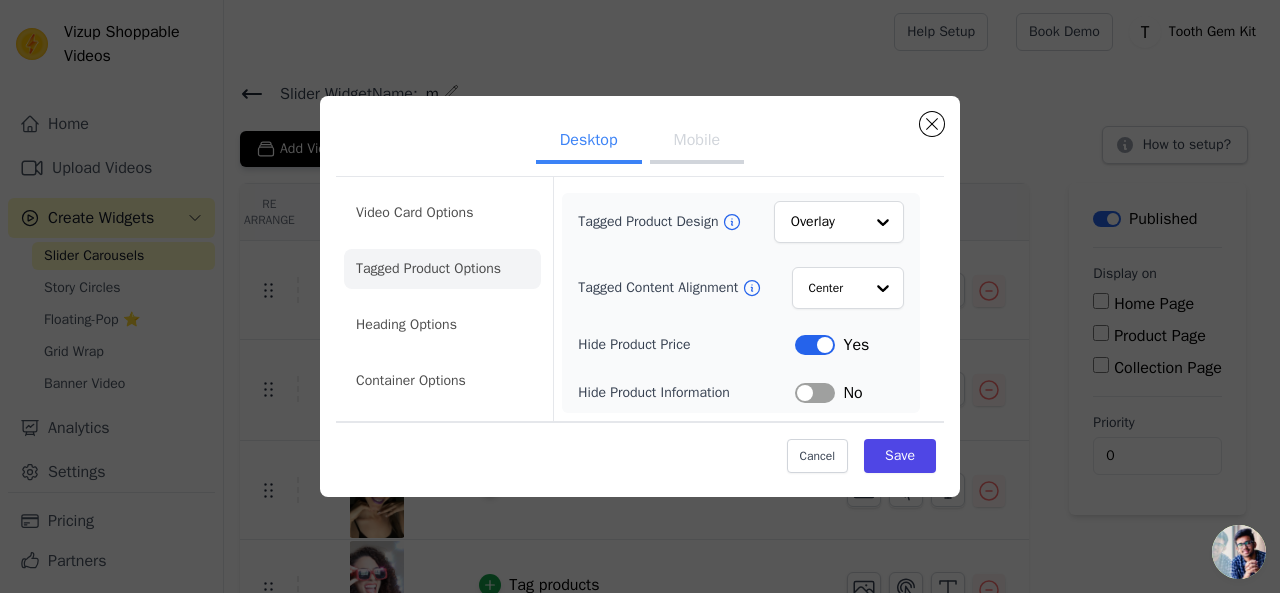 click on "Tagged Product Options" 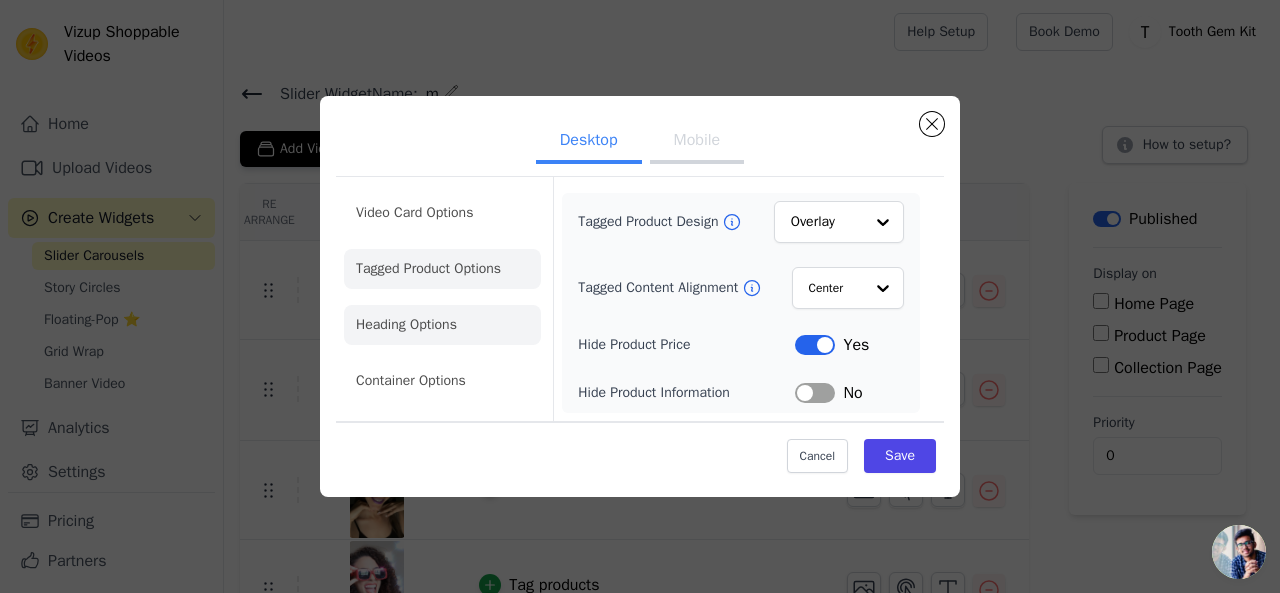 click on "Heading Options" 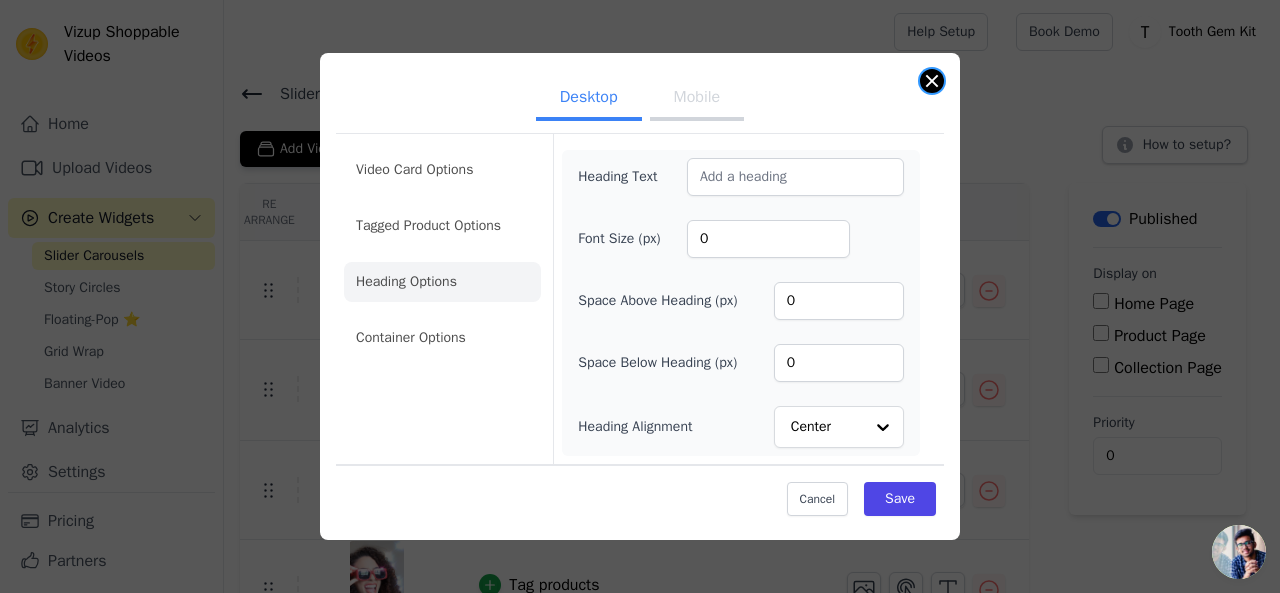 click at bounding box center (932, 81) 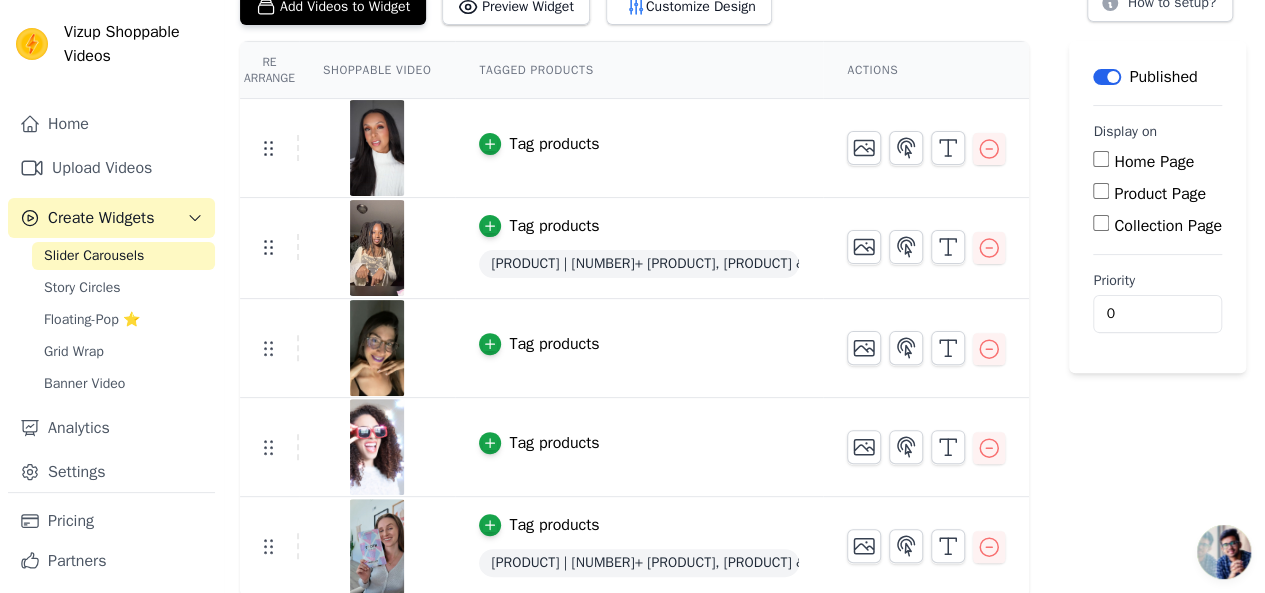 scroll, scrollTop: 0, scrollLeft: 0, axis: both 